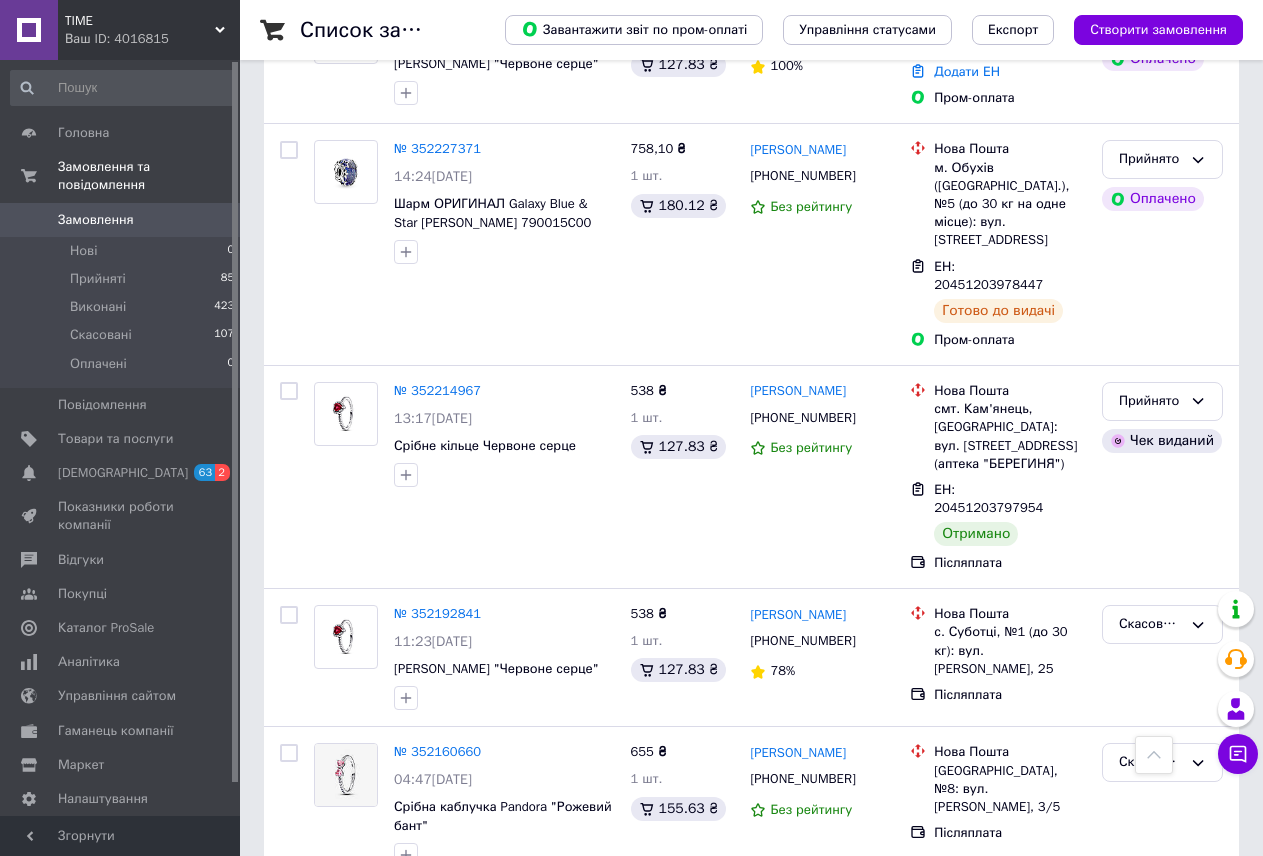 scroll, scrollTop: 1800, scrollLeft: 0, axis: vertical 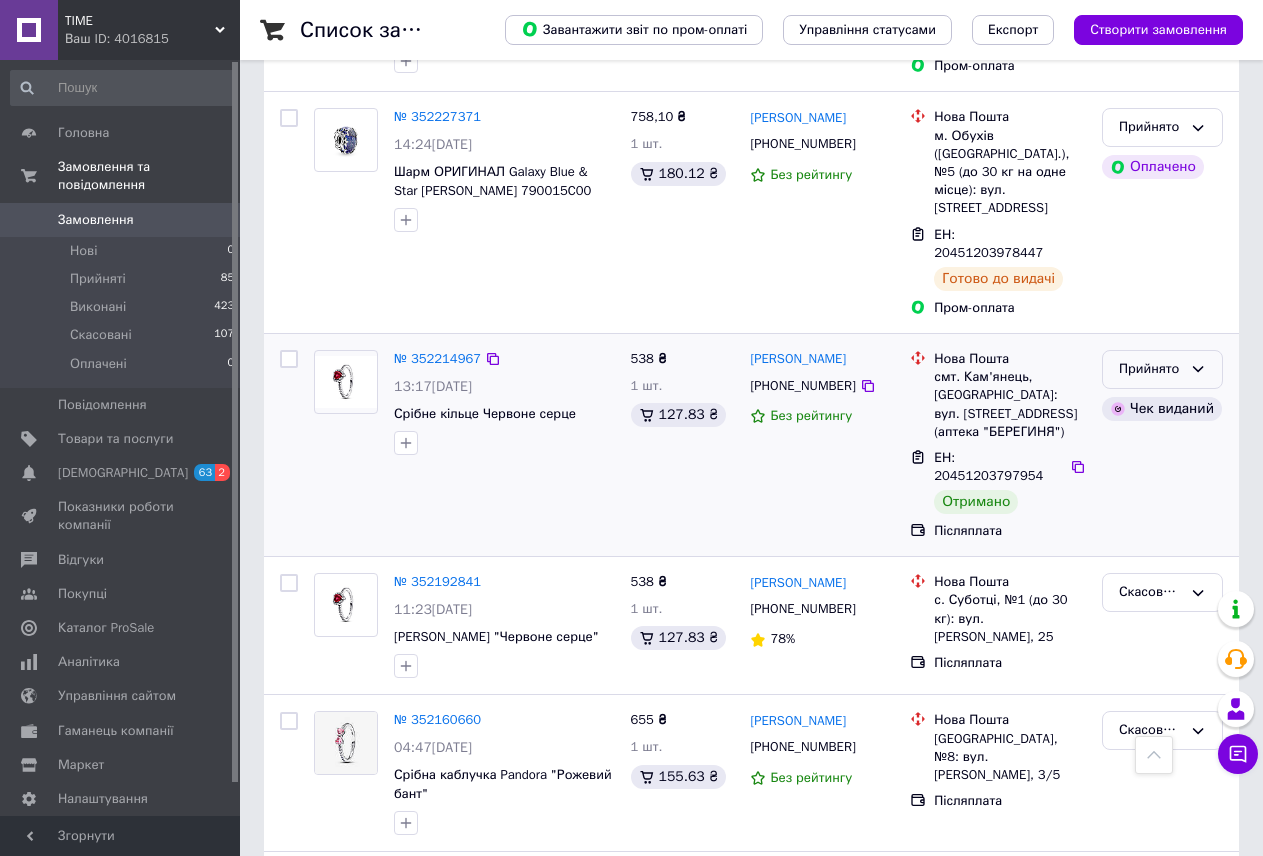 click on "Прийнято" at bounding box center (1162, 369) 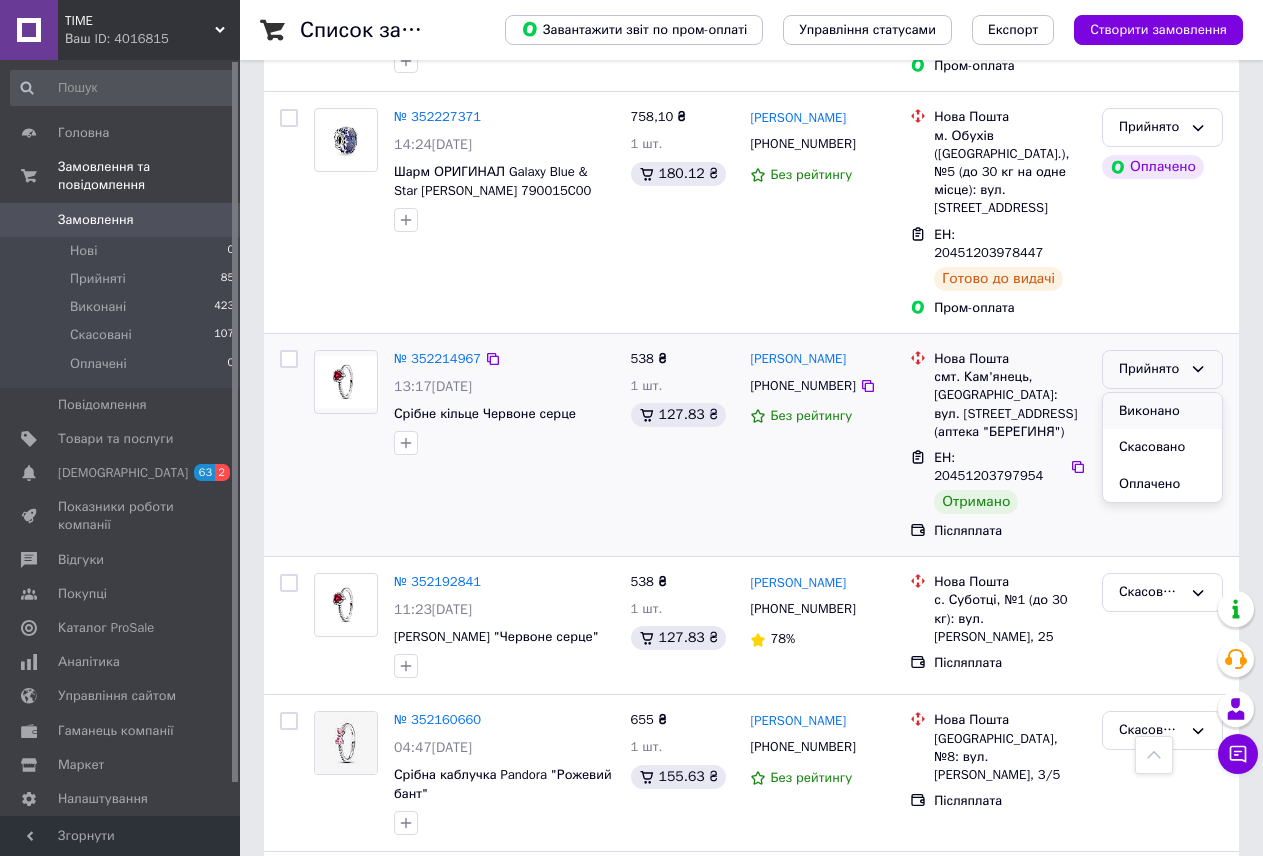 click on "Виконано" at bounding box center [1162, 411] 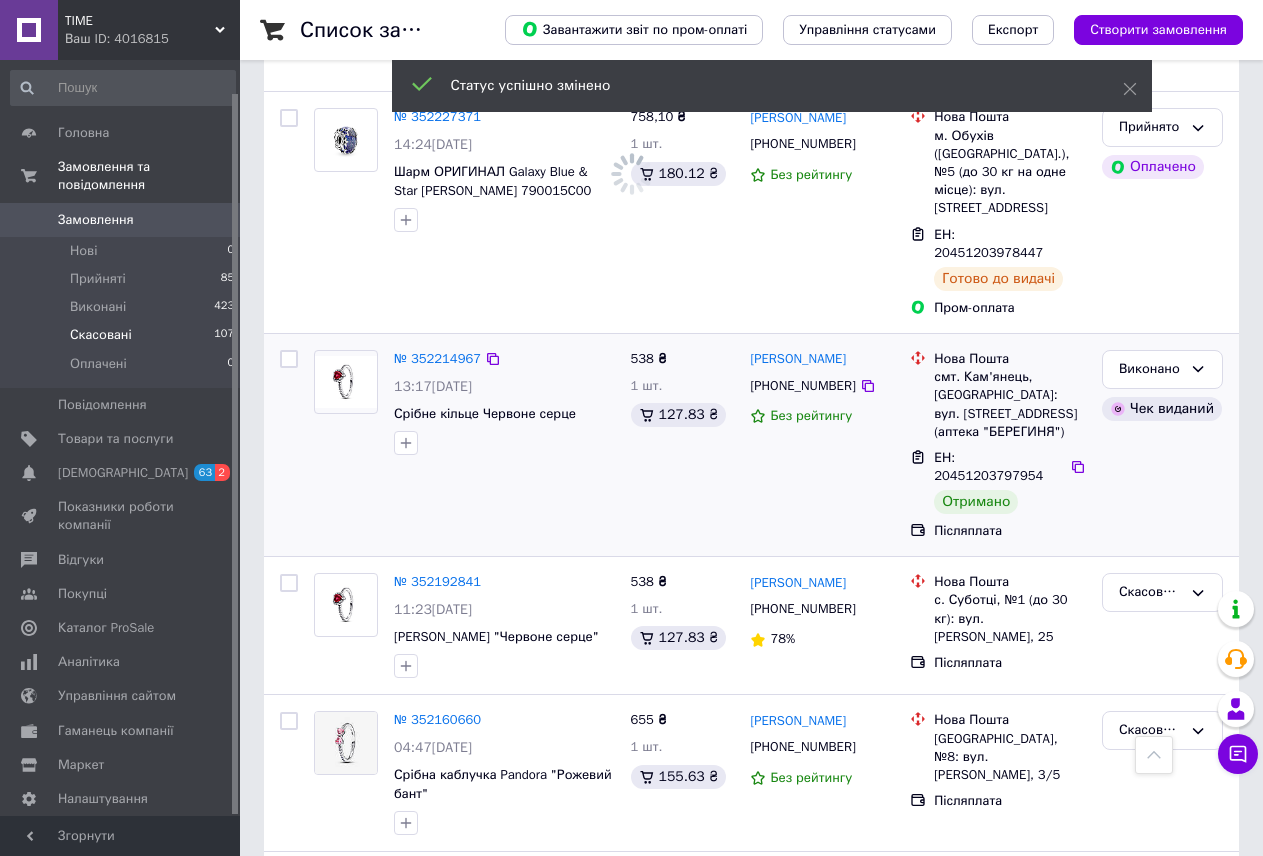 scroll, scrollTop: 34, scrollLeft: 0, axis: vertical 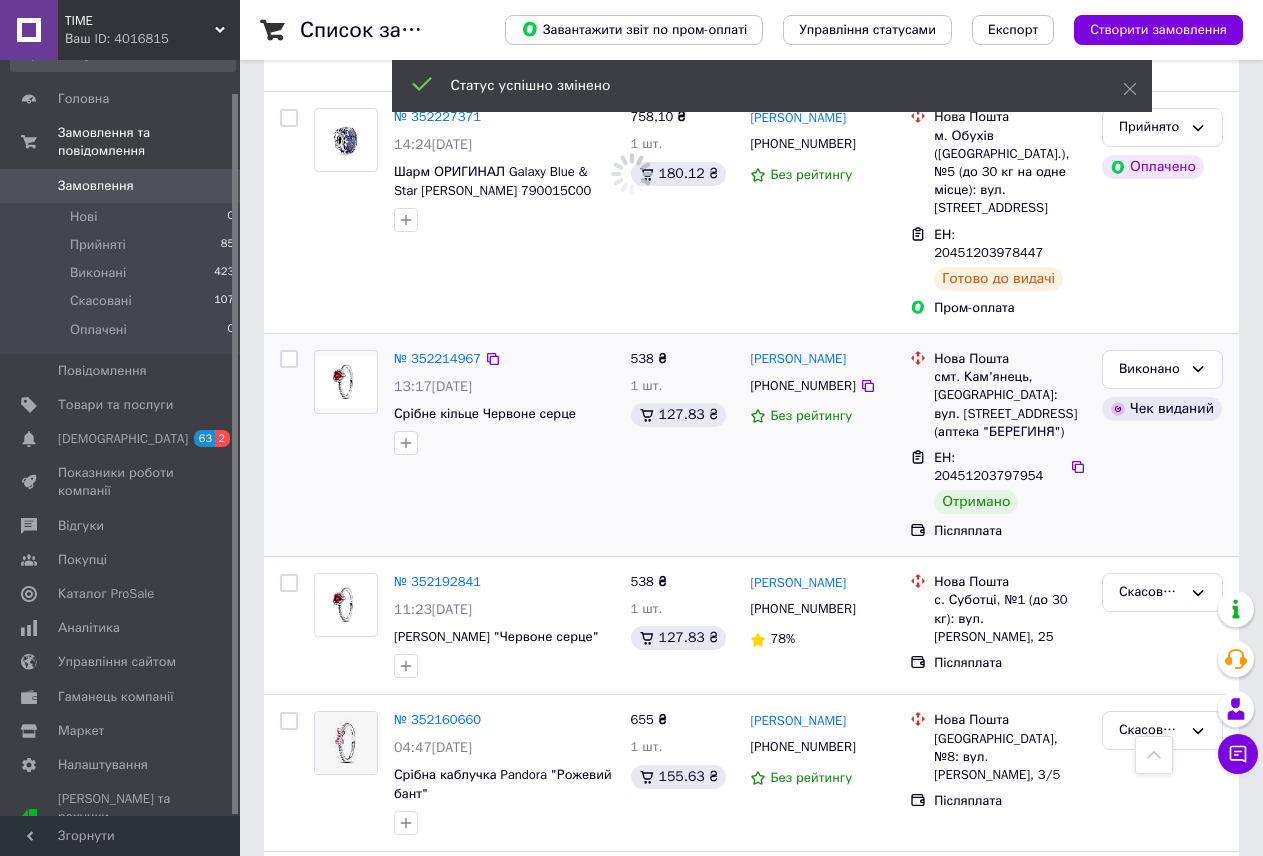 click on "TIME" at bounding box center [140, 21] 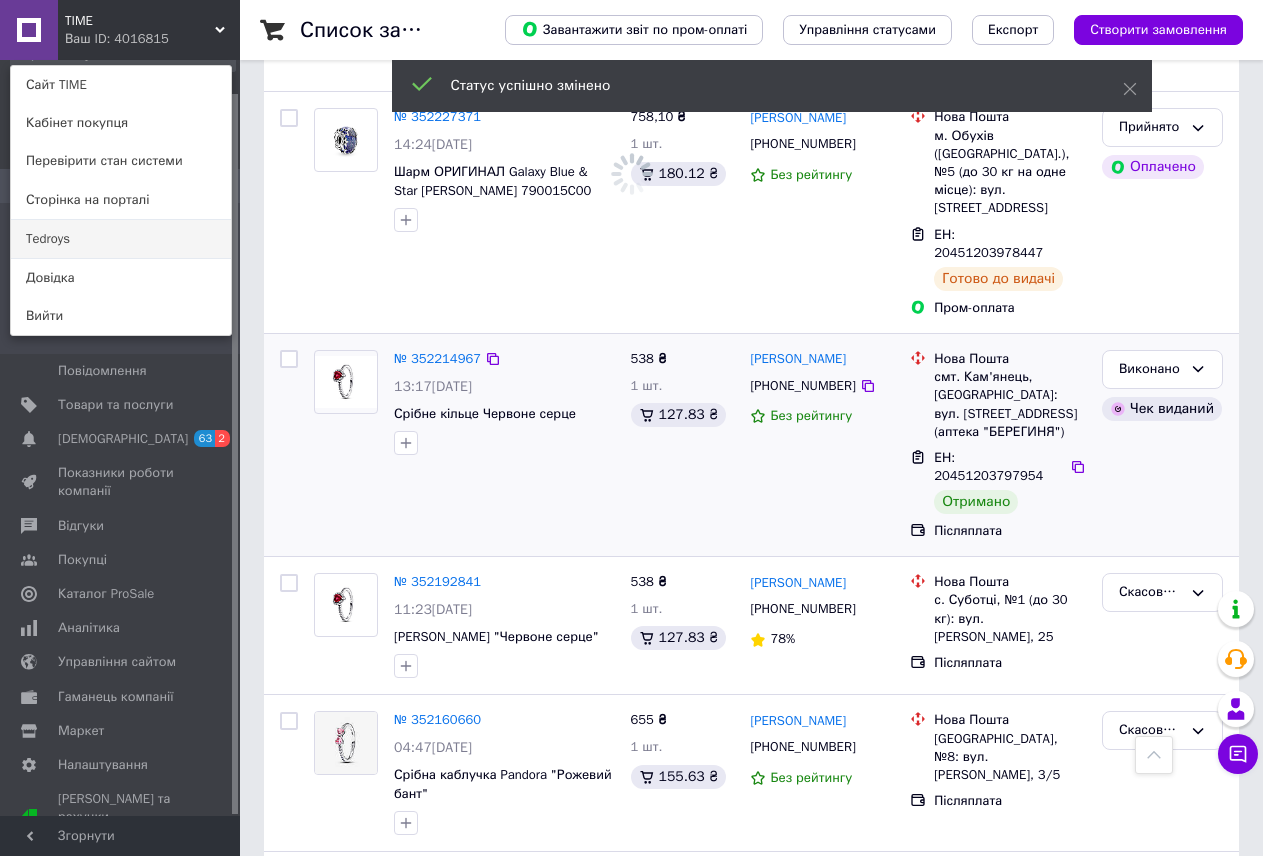click on "Tedroys" at bounding box center (121, 239) 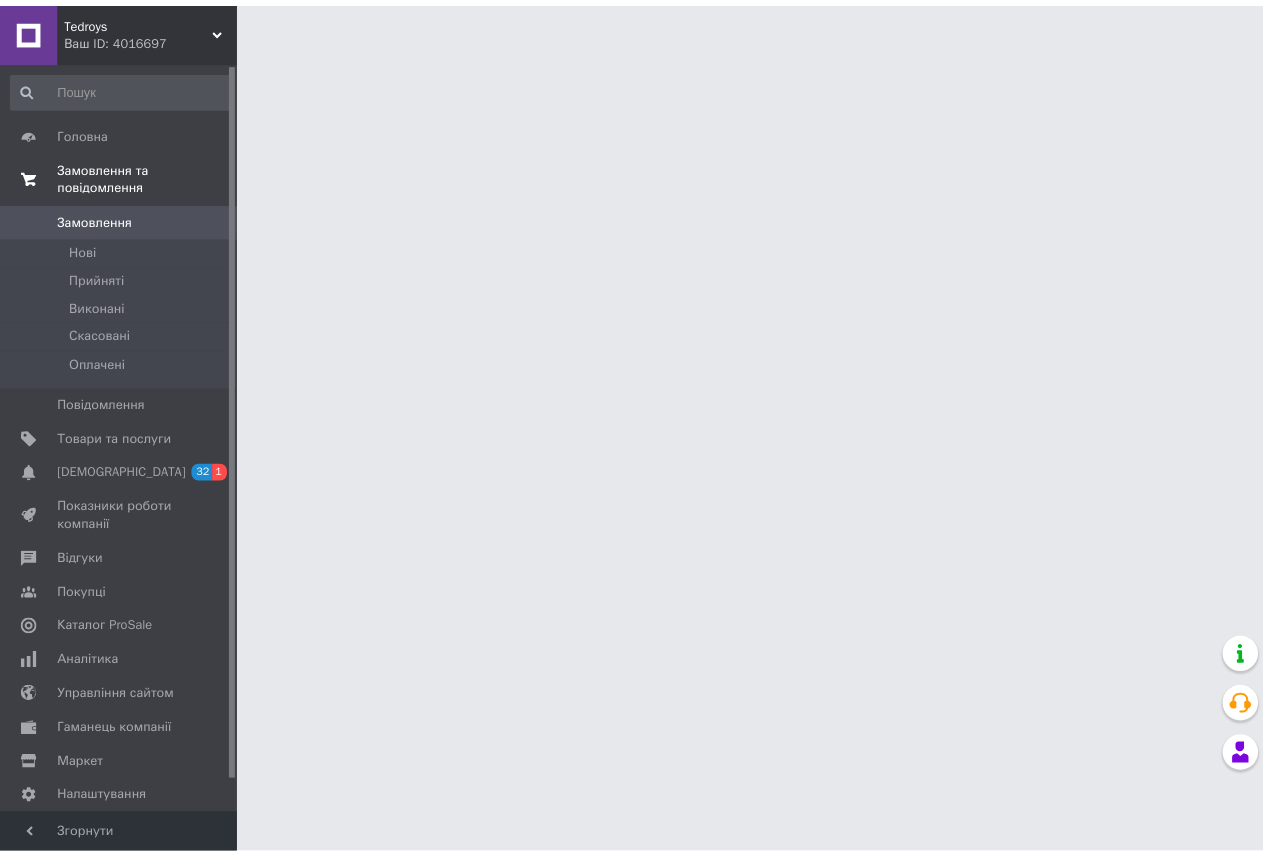 scroll, scrollTop: 0, scrollLeft: 0, axis: both 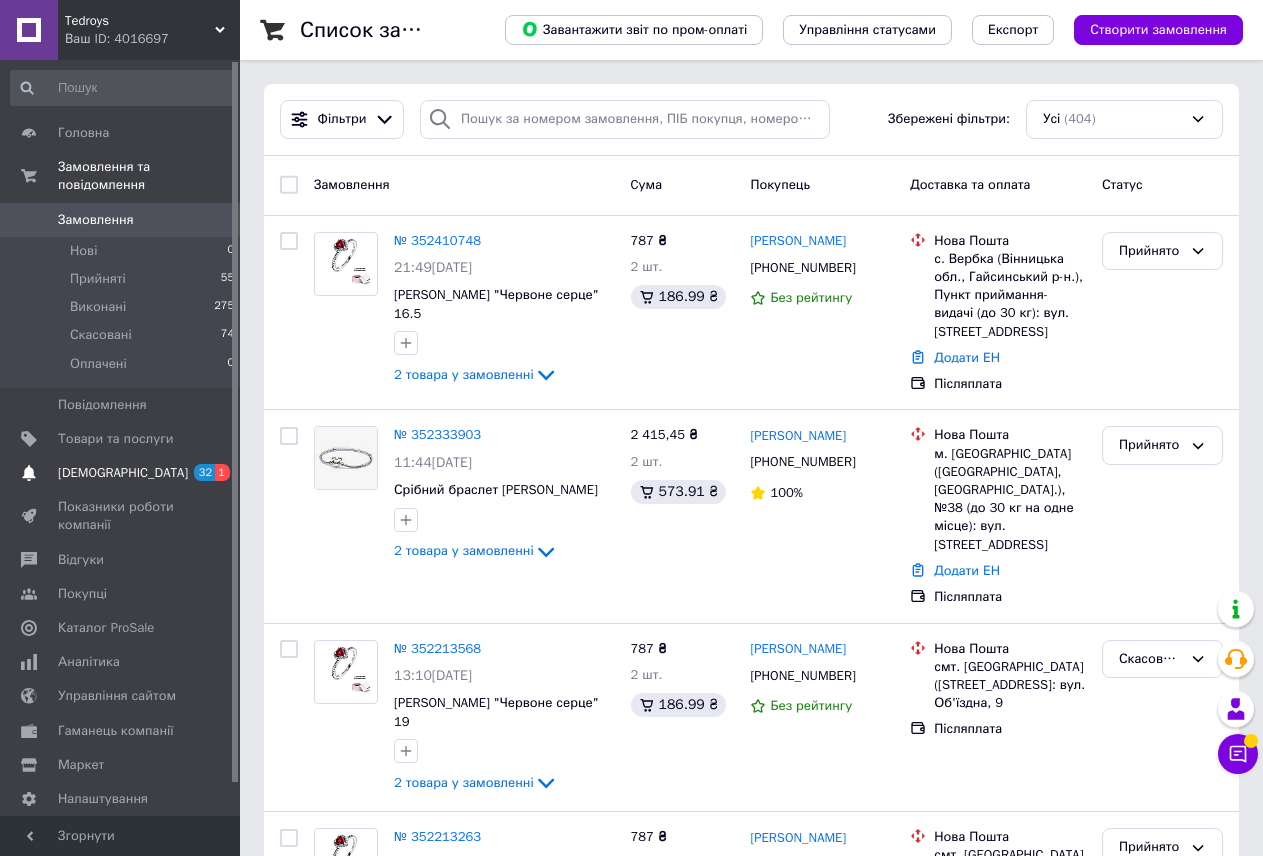 click on "[DEMOGRAPHIC_DATA]" at bounding box center [121, 473] 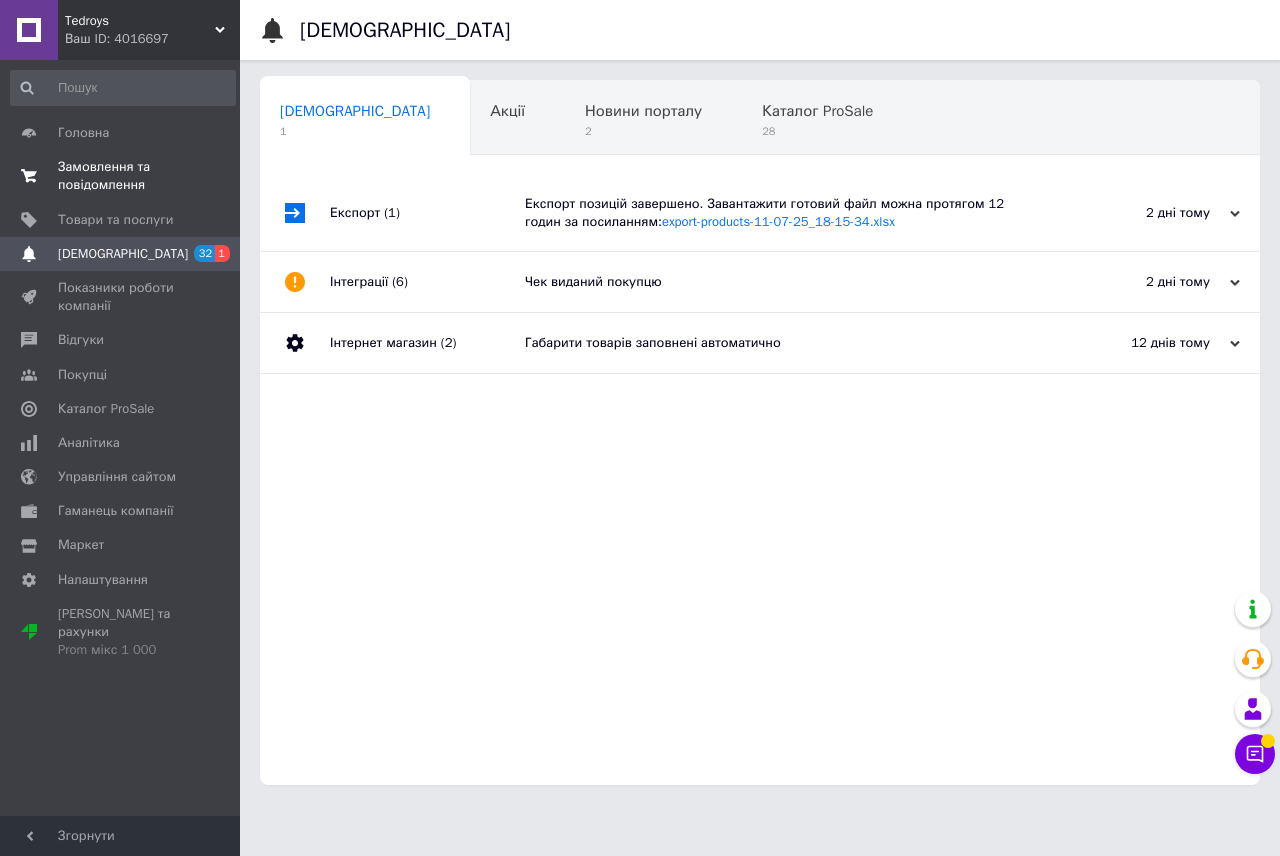 click on "Замовлення та повідомлення" at bounding box center [121, 176] 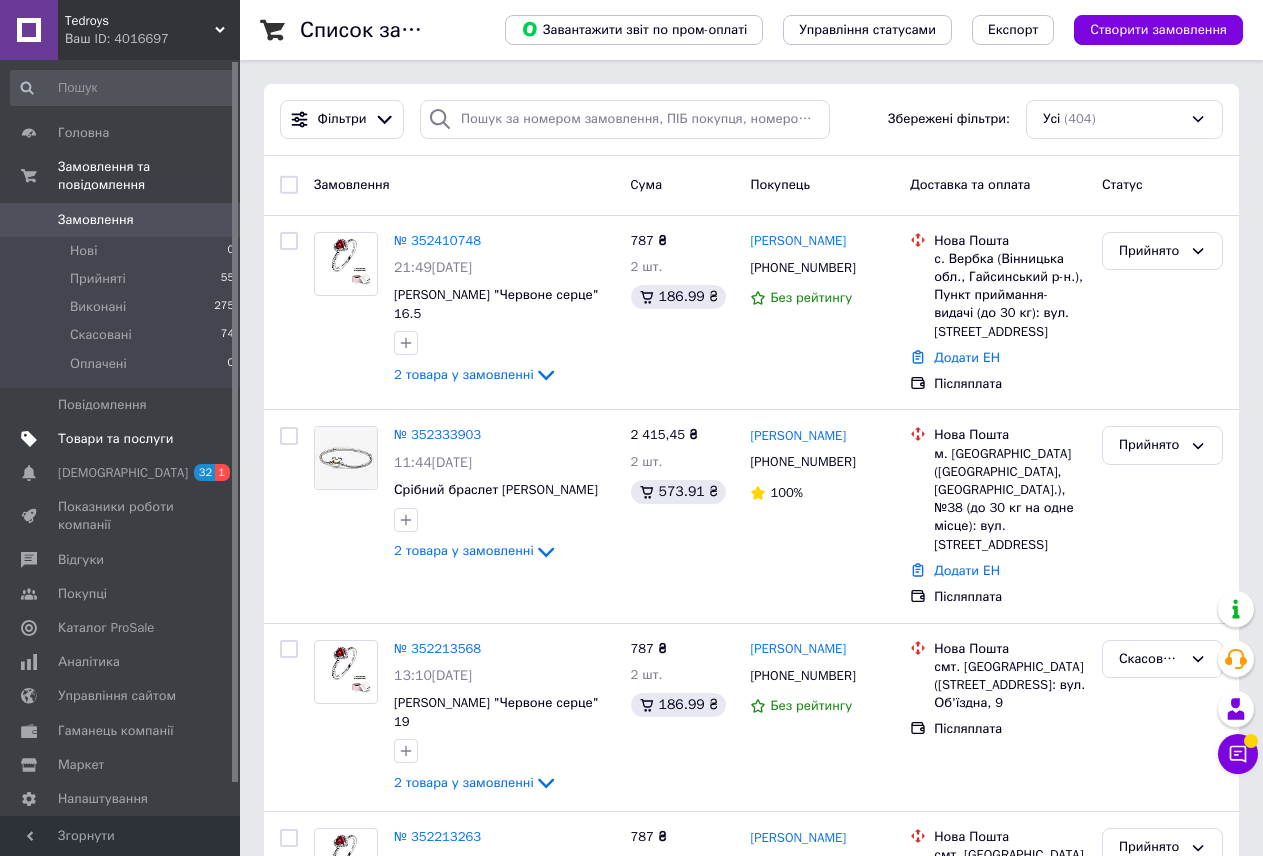 click on "Товари та послуги" at bounding box center [115, 439] 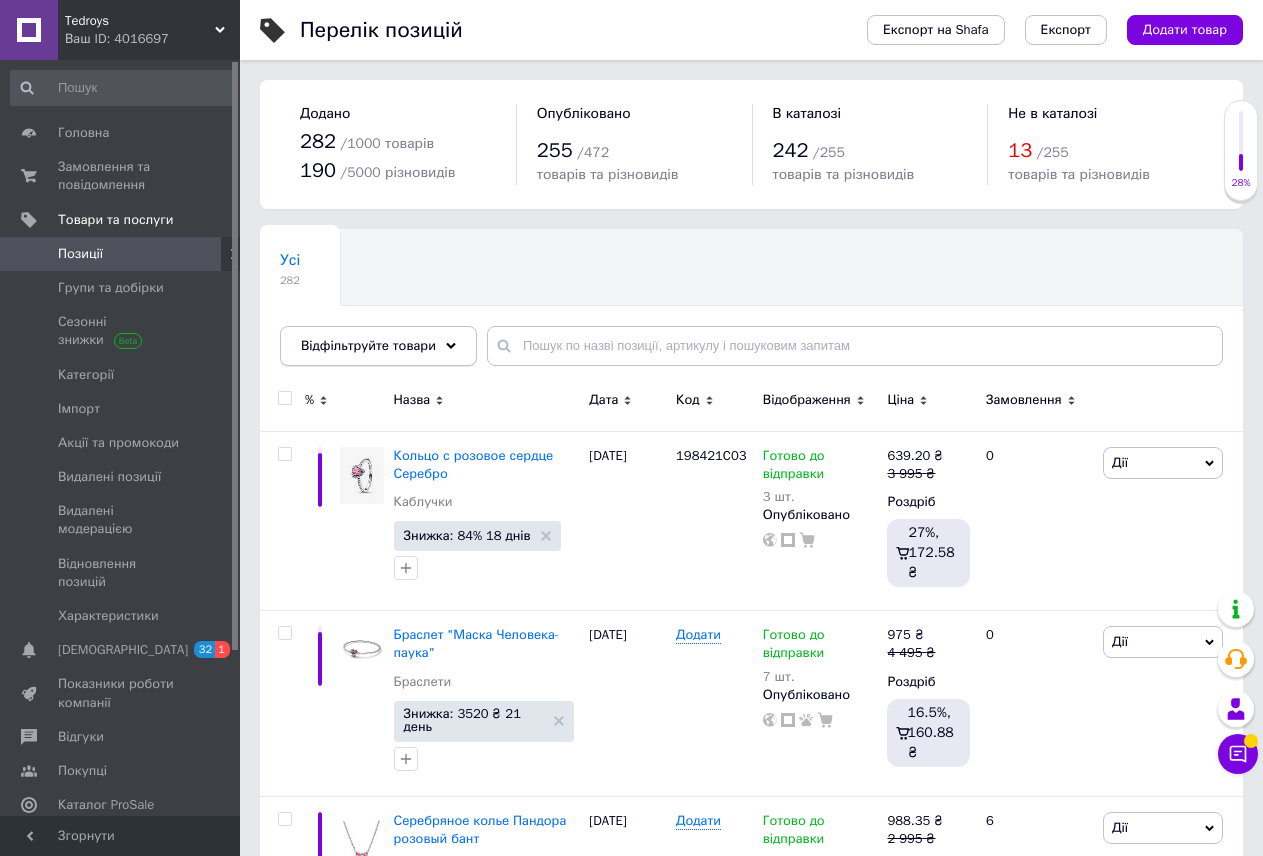 click on "Відфільтруйте товари" at bounding box center (378, 346) 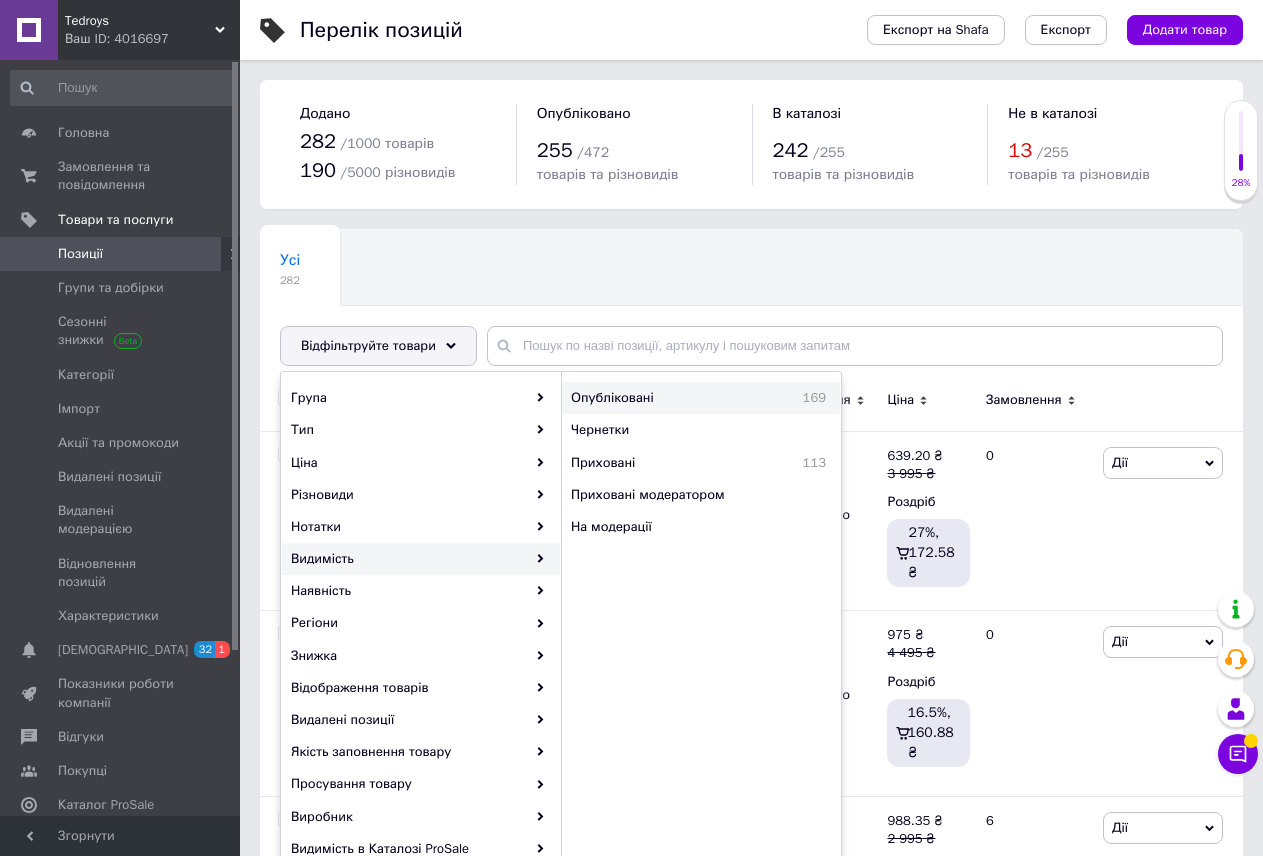 click on "Опубліковані" at bounding box center (662, 398) 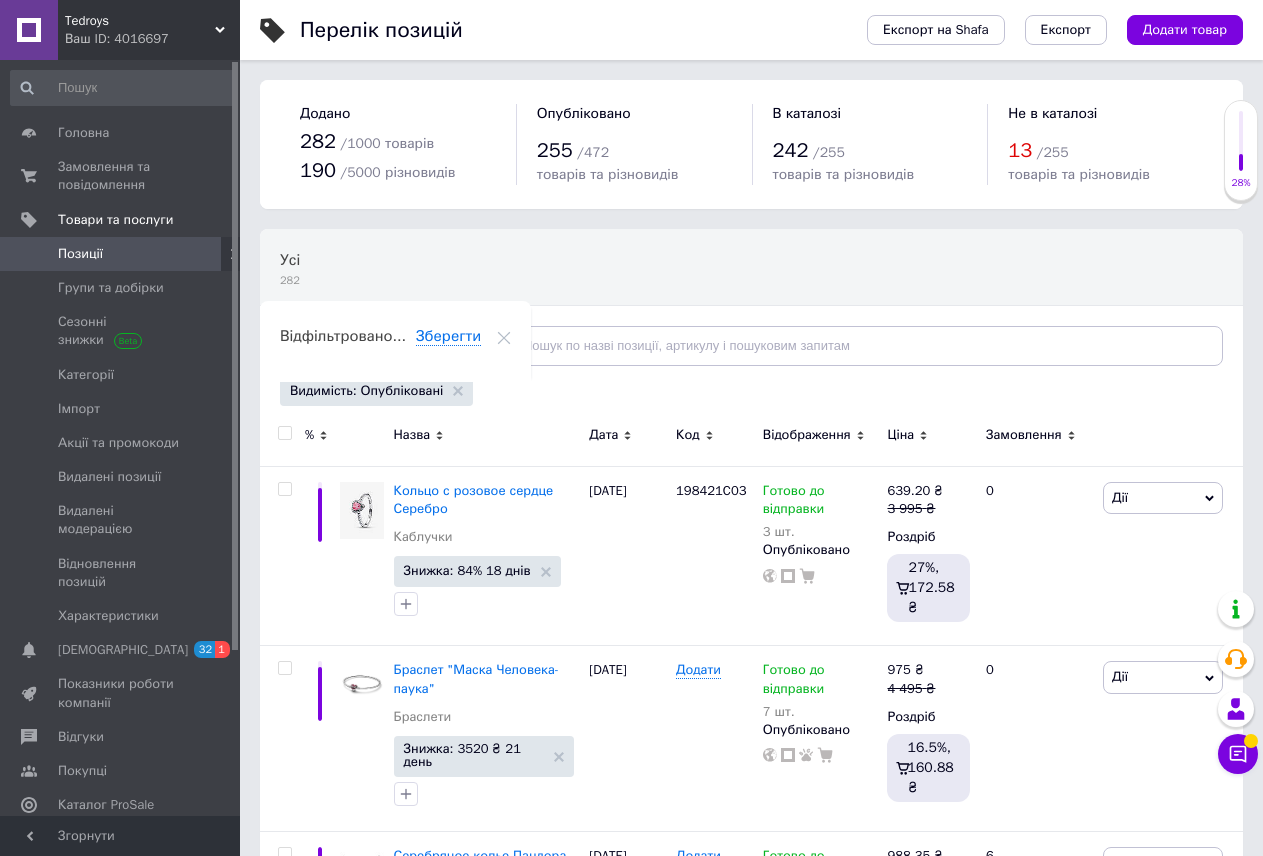 click 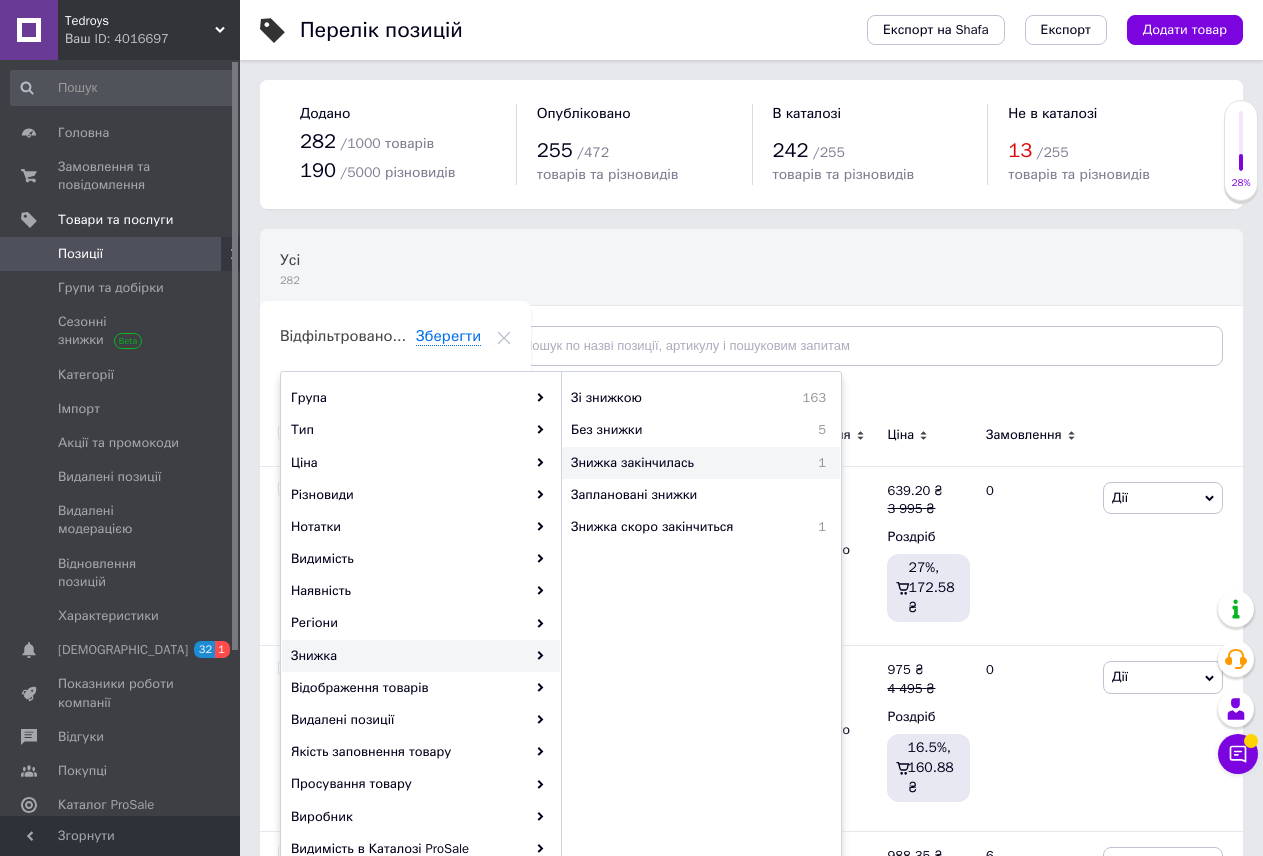 click on "Знижка закінчилась" at bounding box center [682, 463] 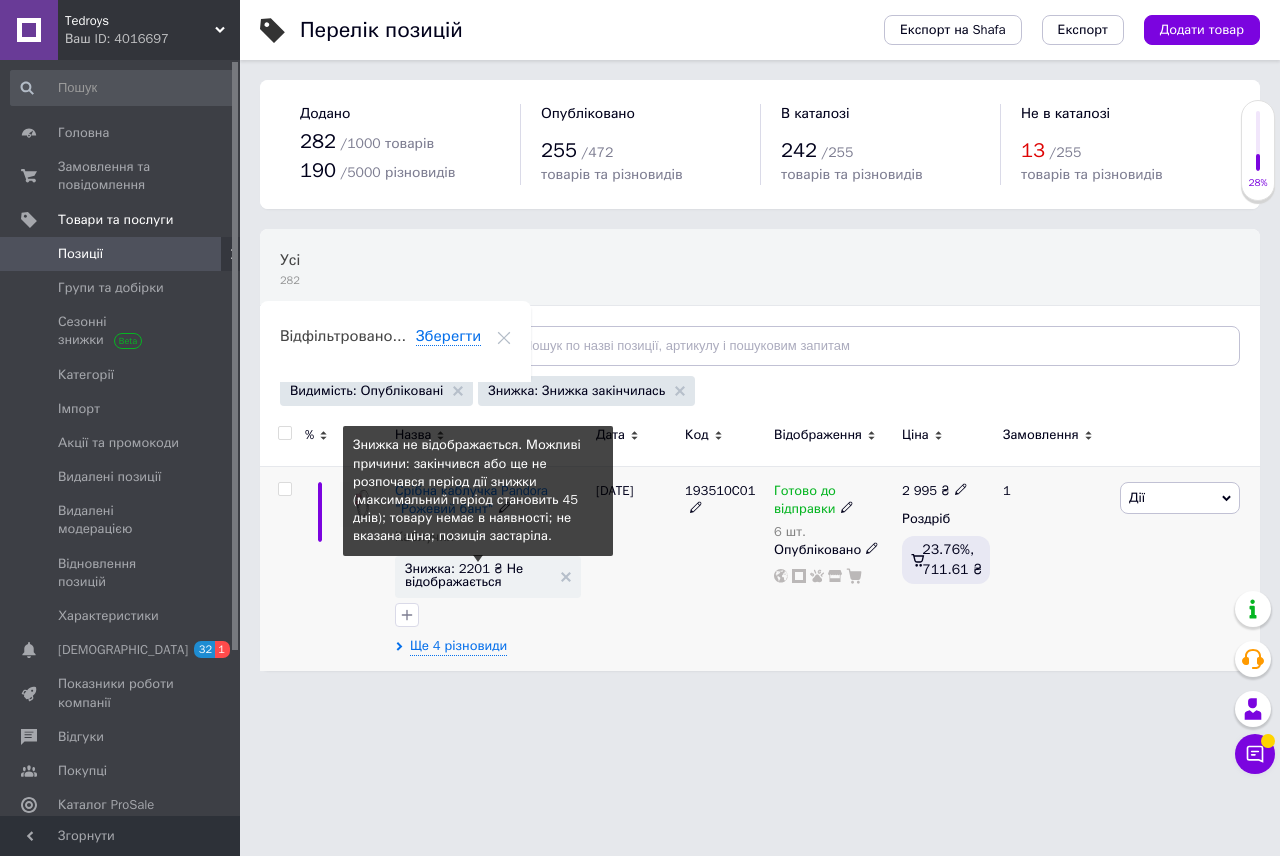 click on "Знижка: 2201 ₴ Не відображається" at bounding box center (478, 575) 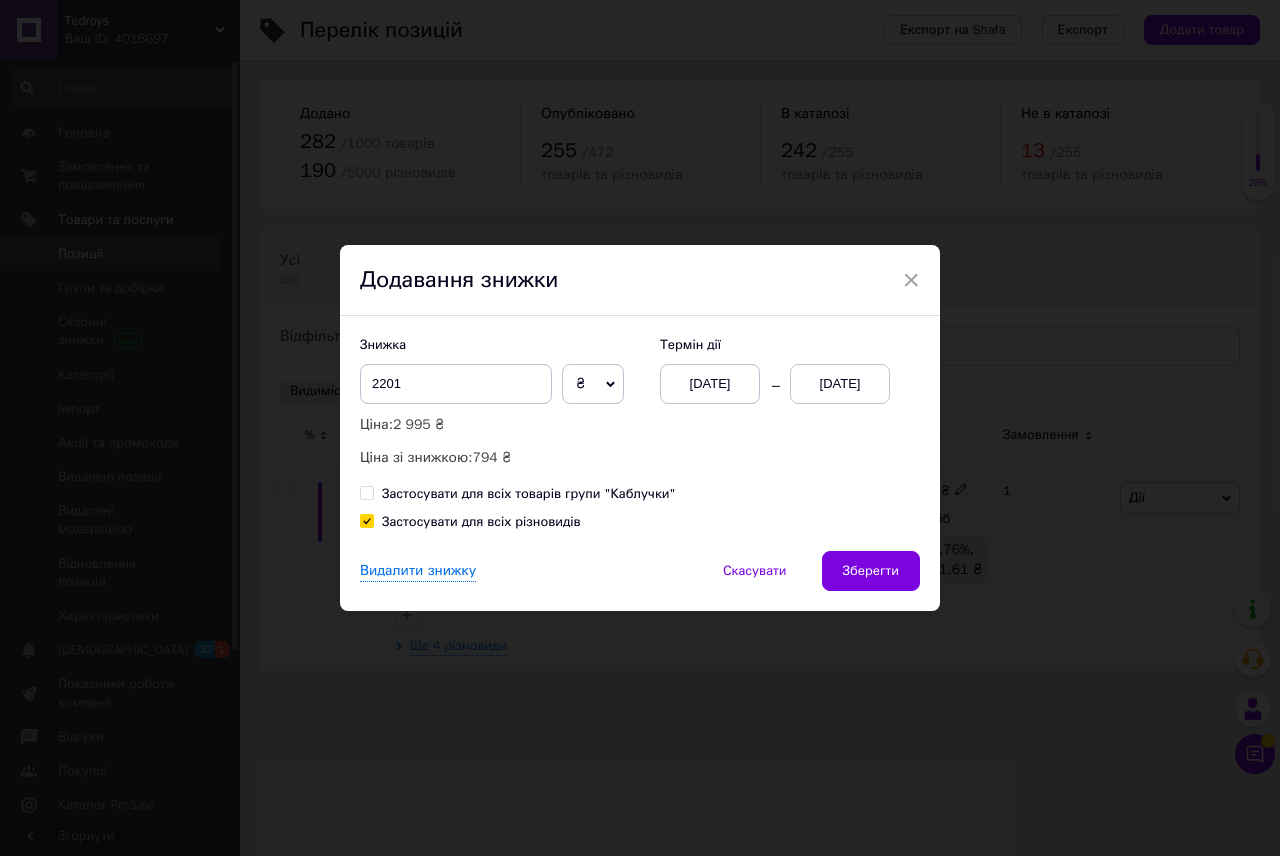 click on "[DATE]" at bounding box center (840, 384) 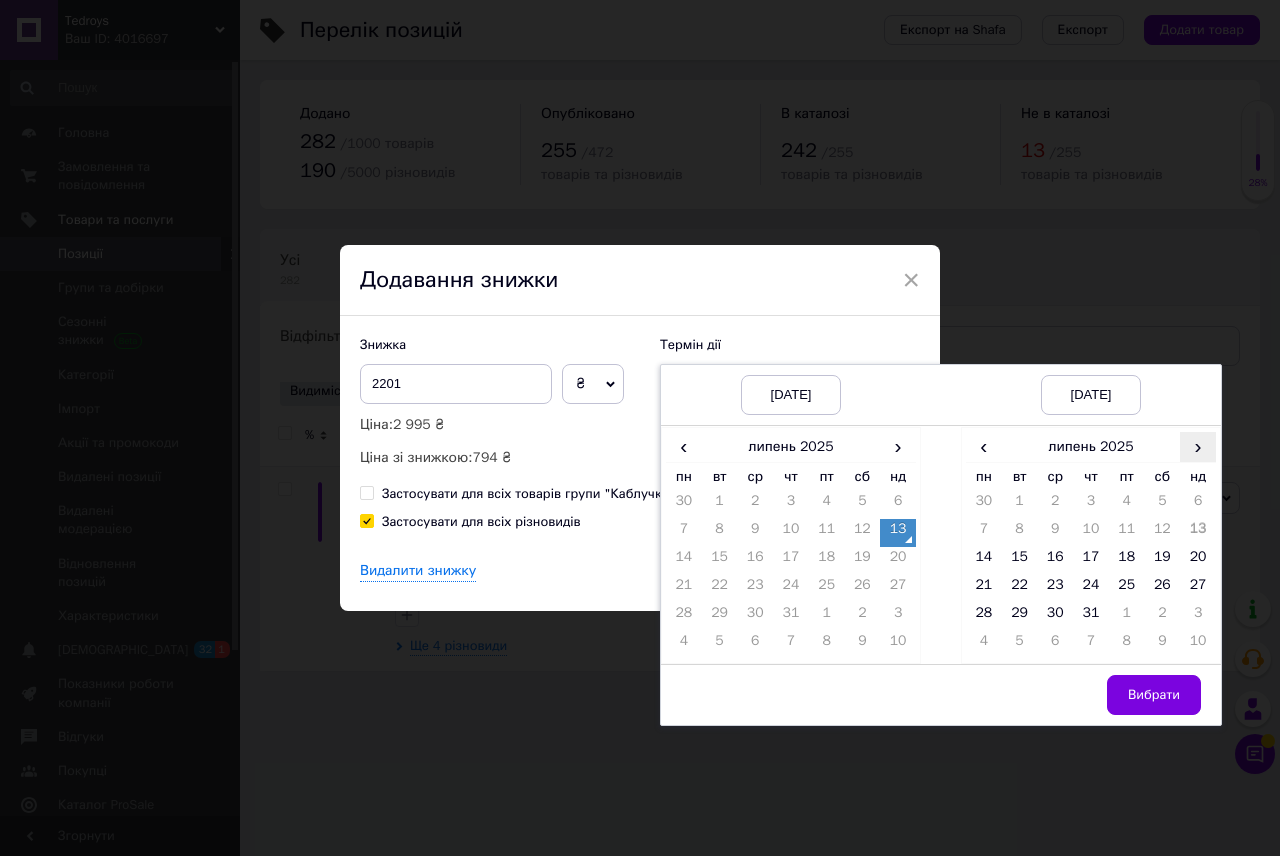 click on "›" at bounding box center (1198, 446) 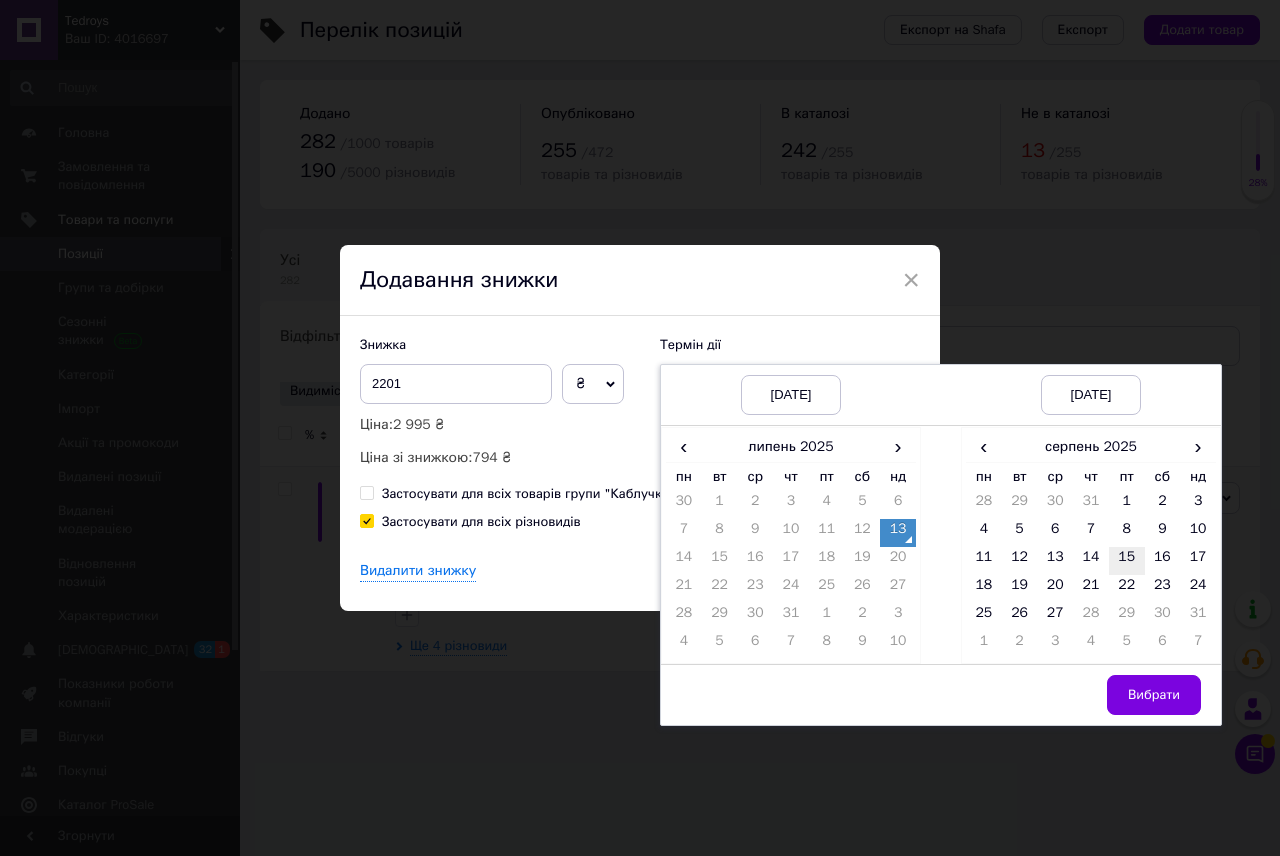 click on "15" at bounding box center (1127, 561) 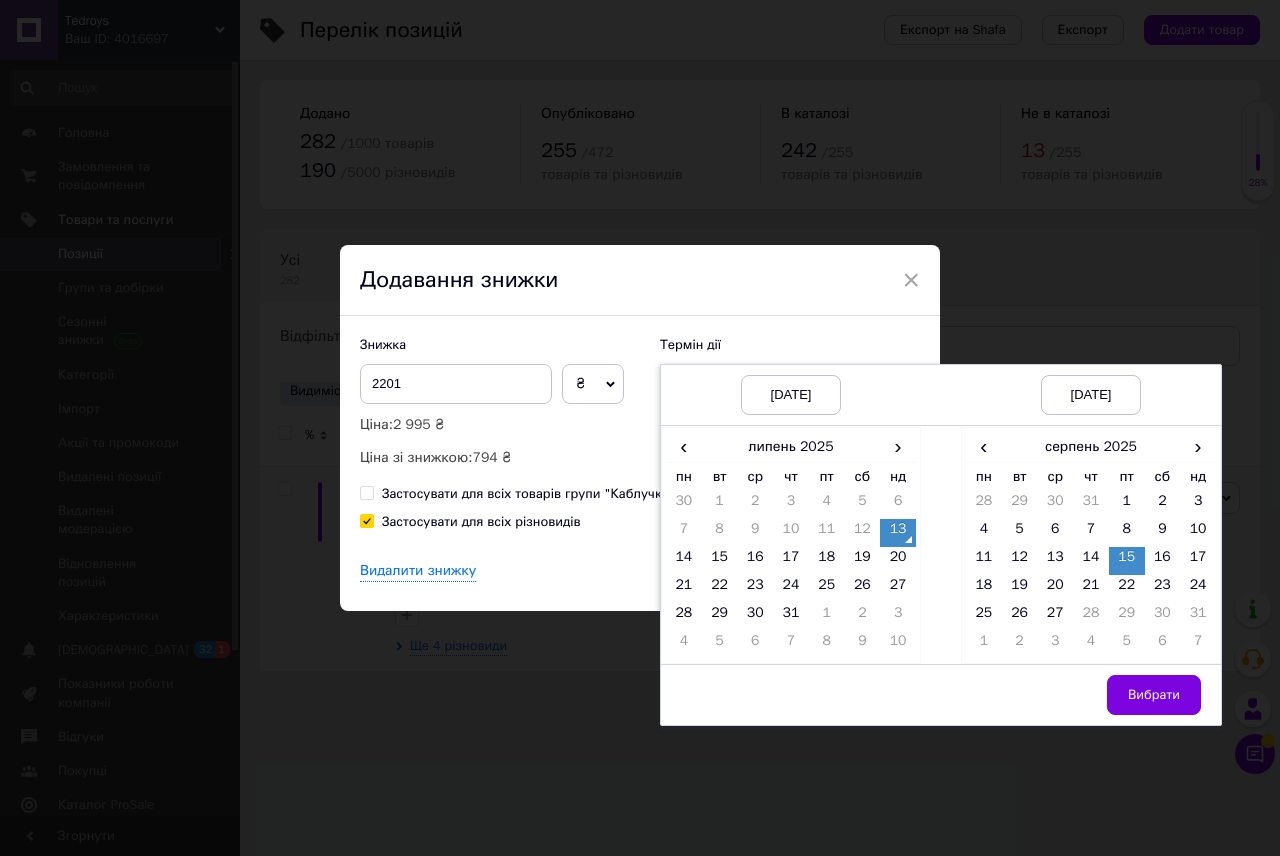 click on "Вибрати" at bounding box center (1091, 694) 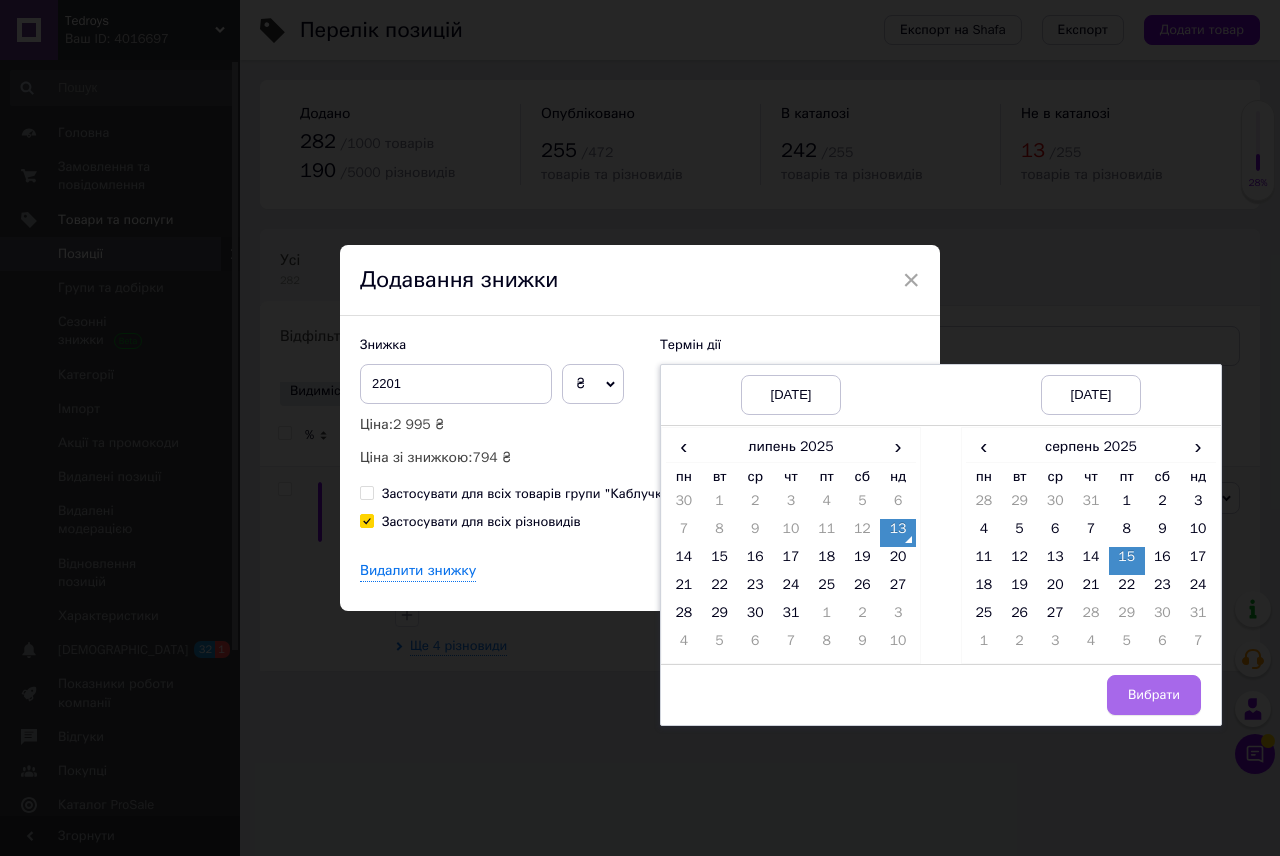 click on "Вибрати" at bounding box center [1154, 695] 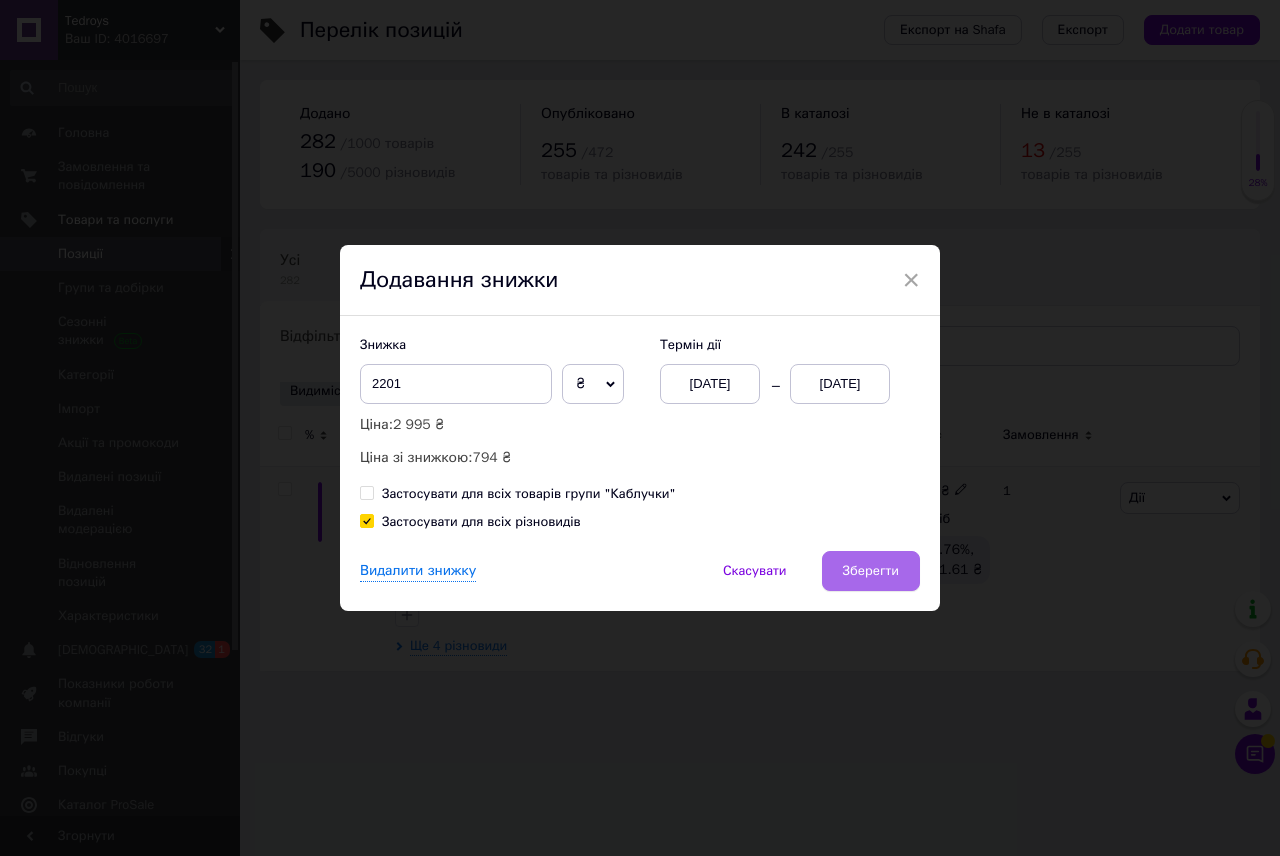 click on "Зберегти" at bounding box center (871, 571) 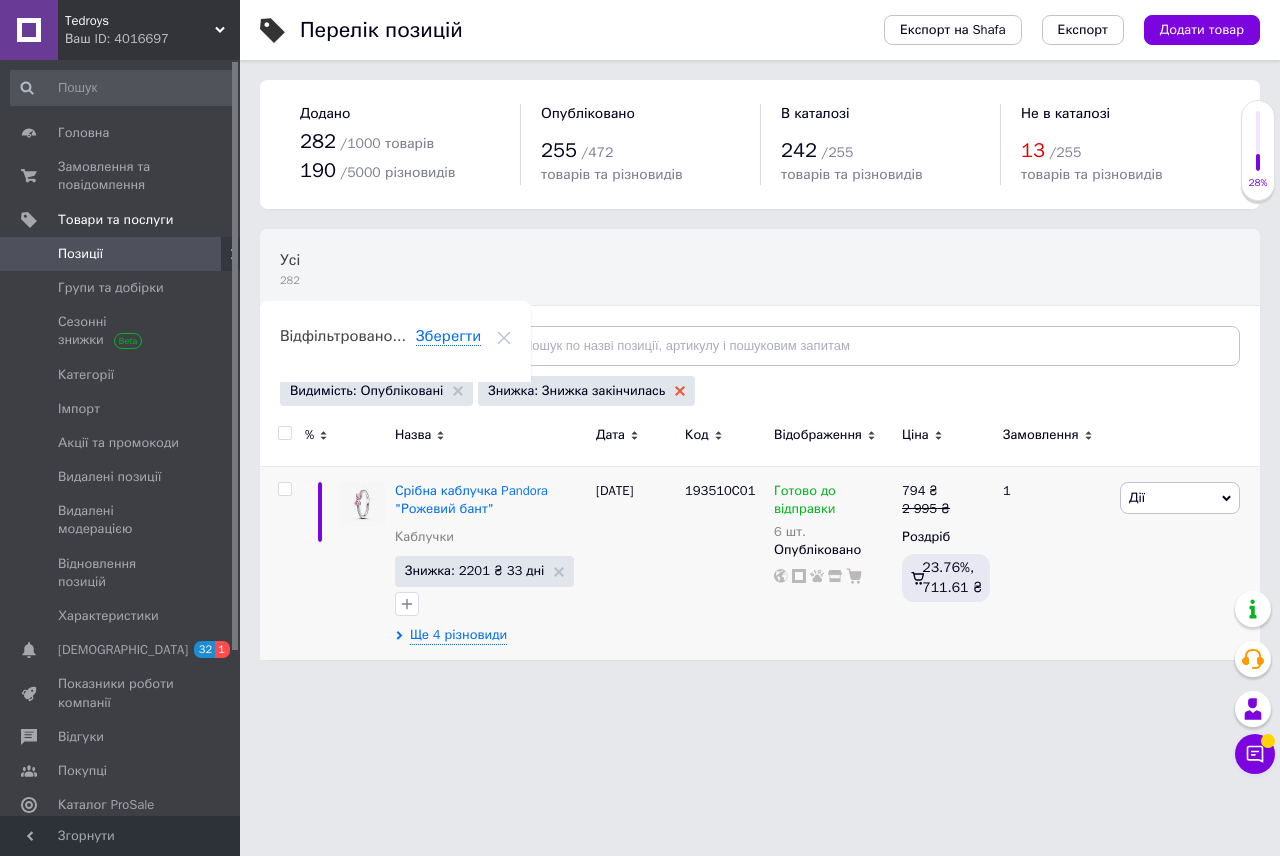 click 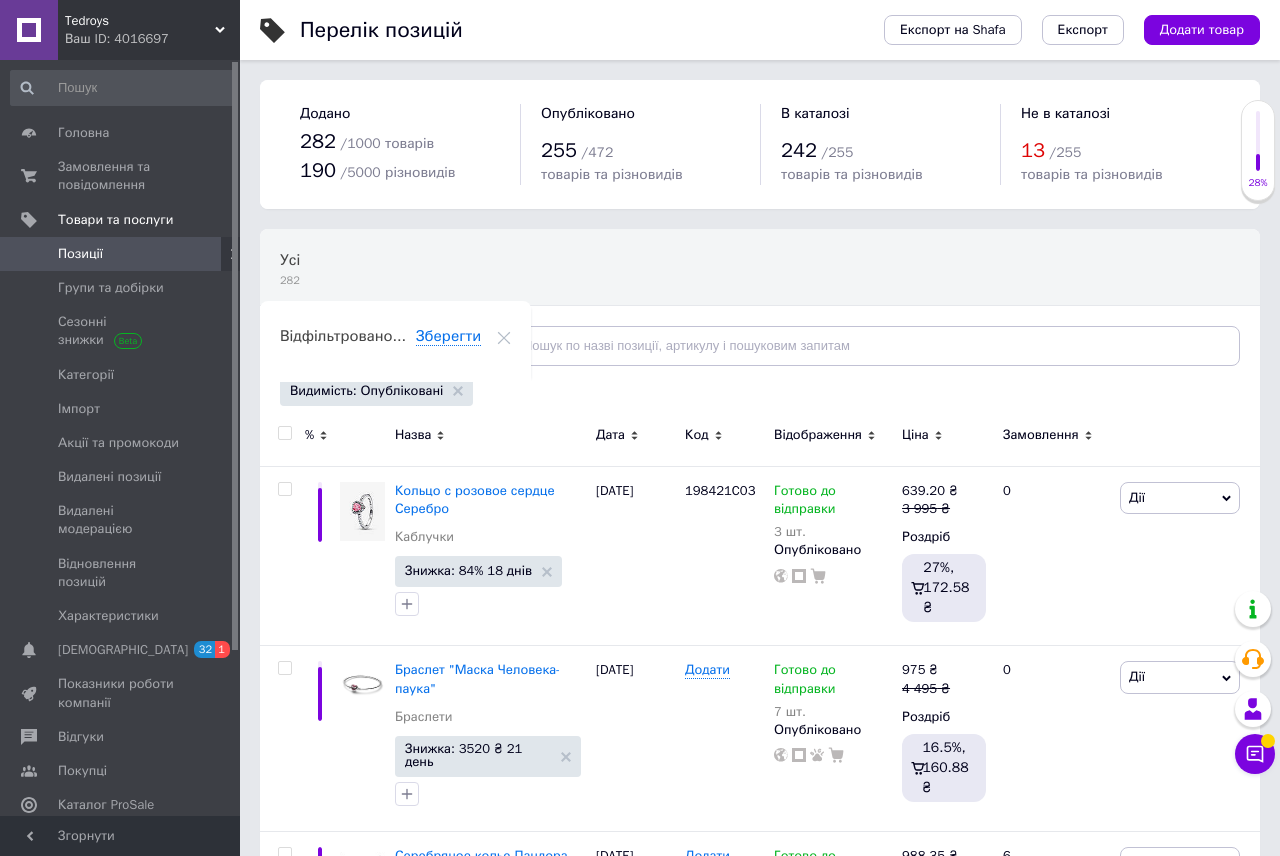 click 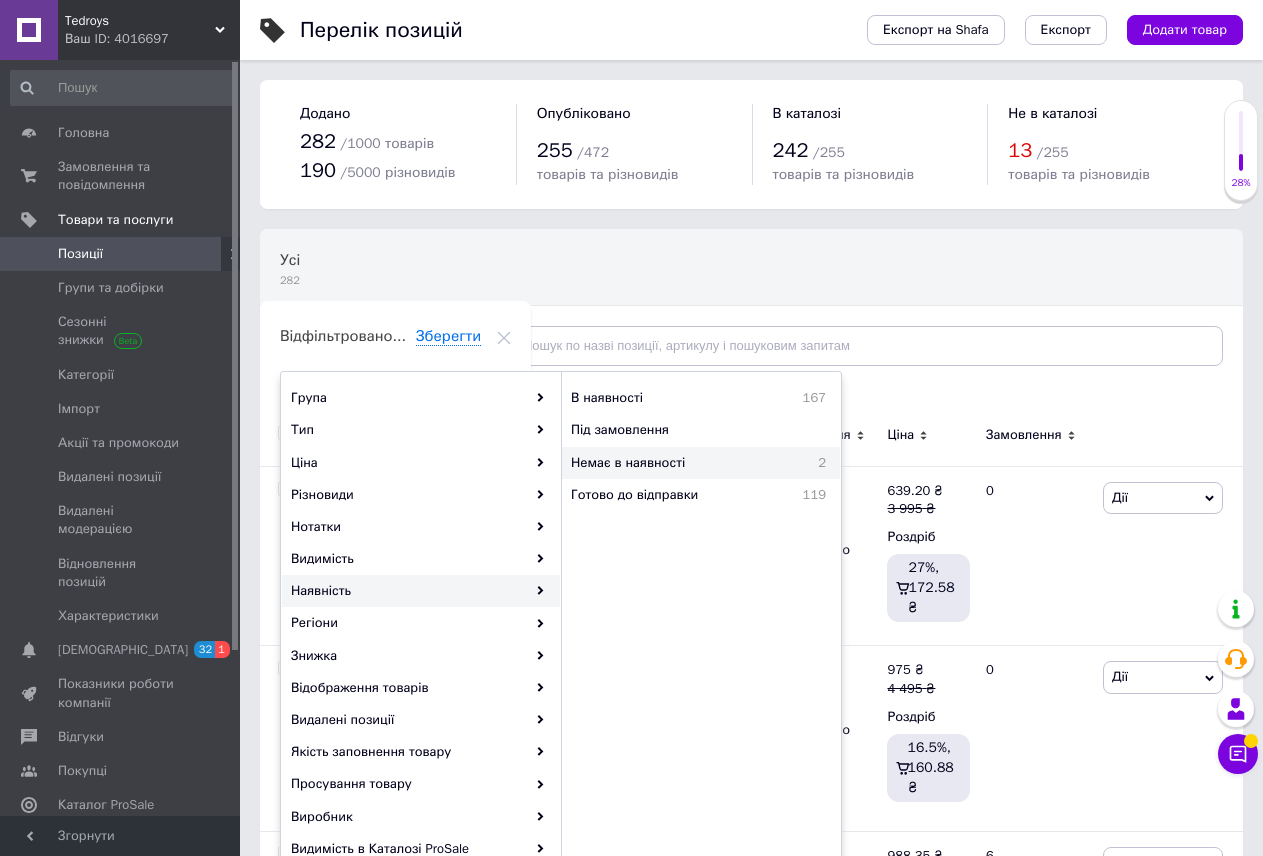 click on "Немає в наявності" at bounding box center (681, 463) 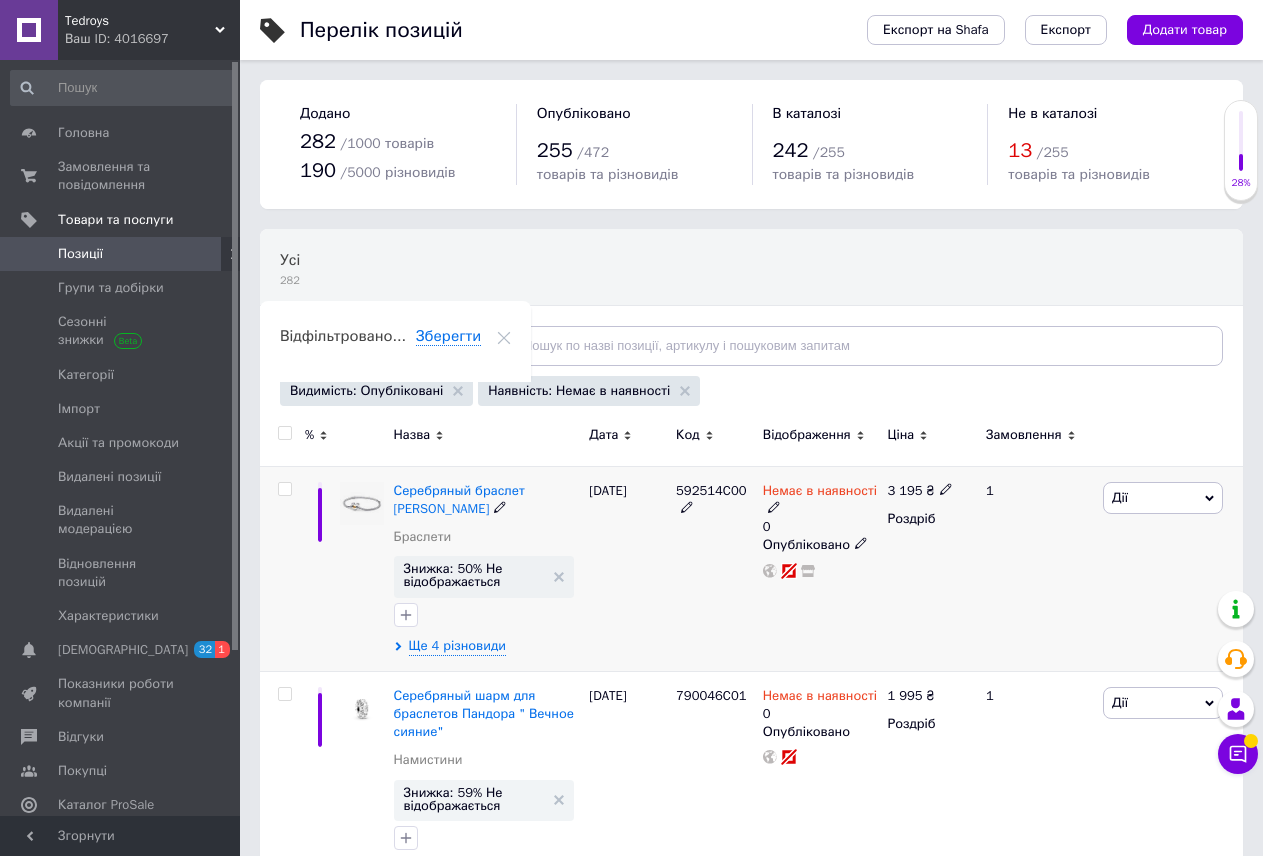 click on "Немає в наявності" at bounding box center (820, 493) 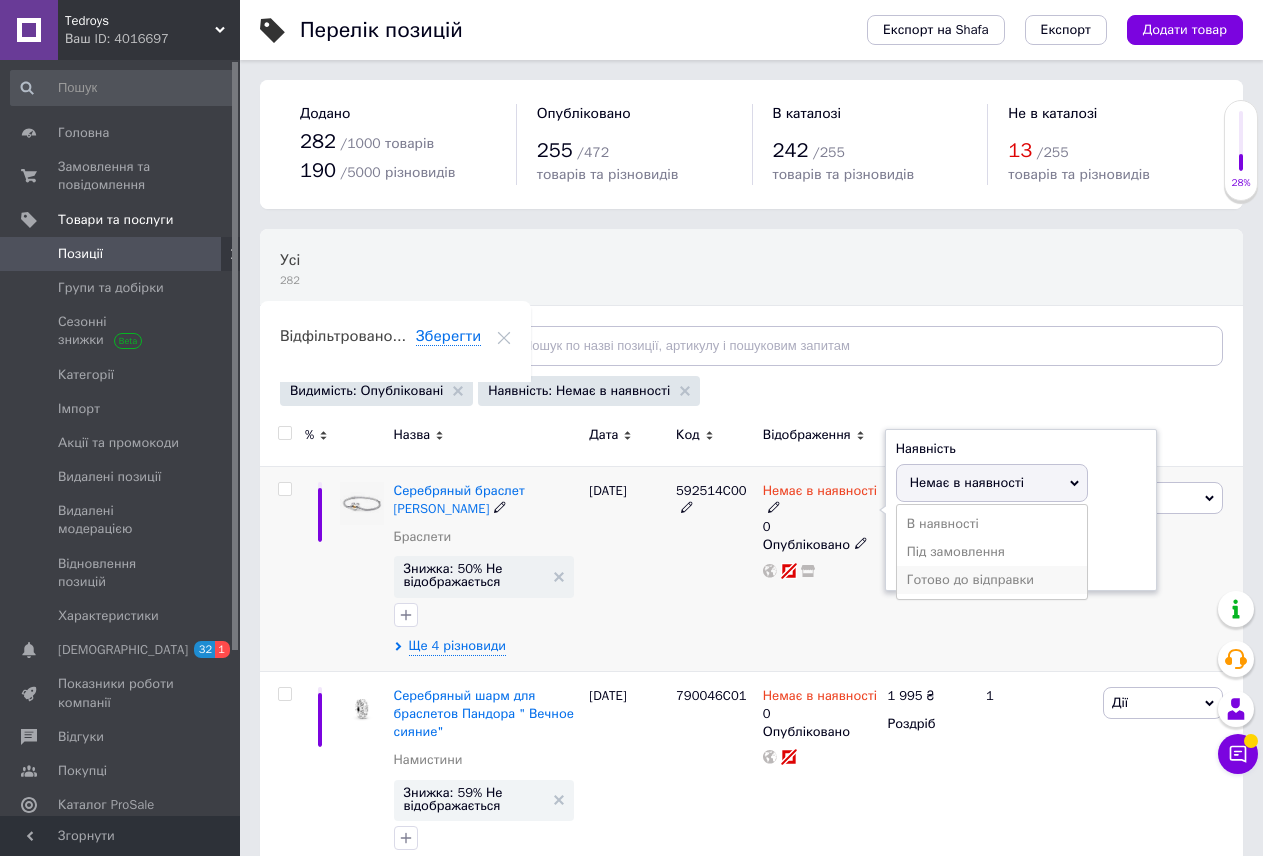 click on "Готово до відправки" at bounding box center (992, 580) 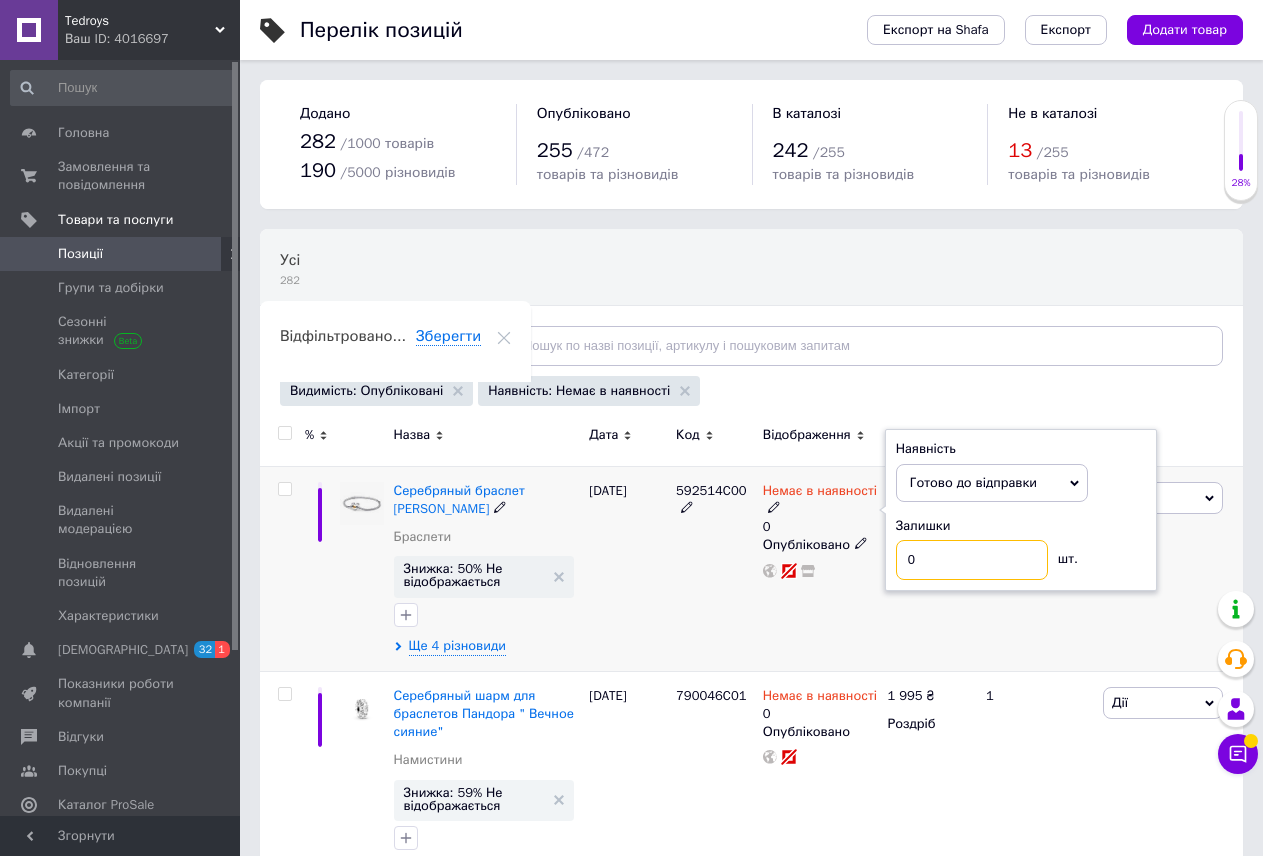 click on "0" at bounding box center [972, 560] 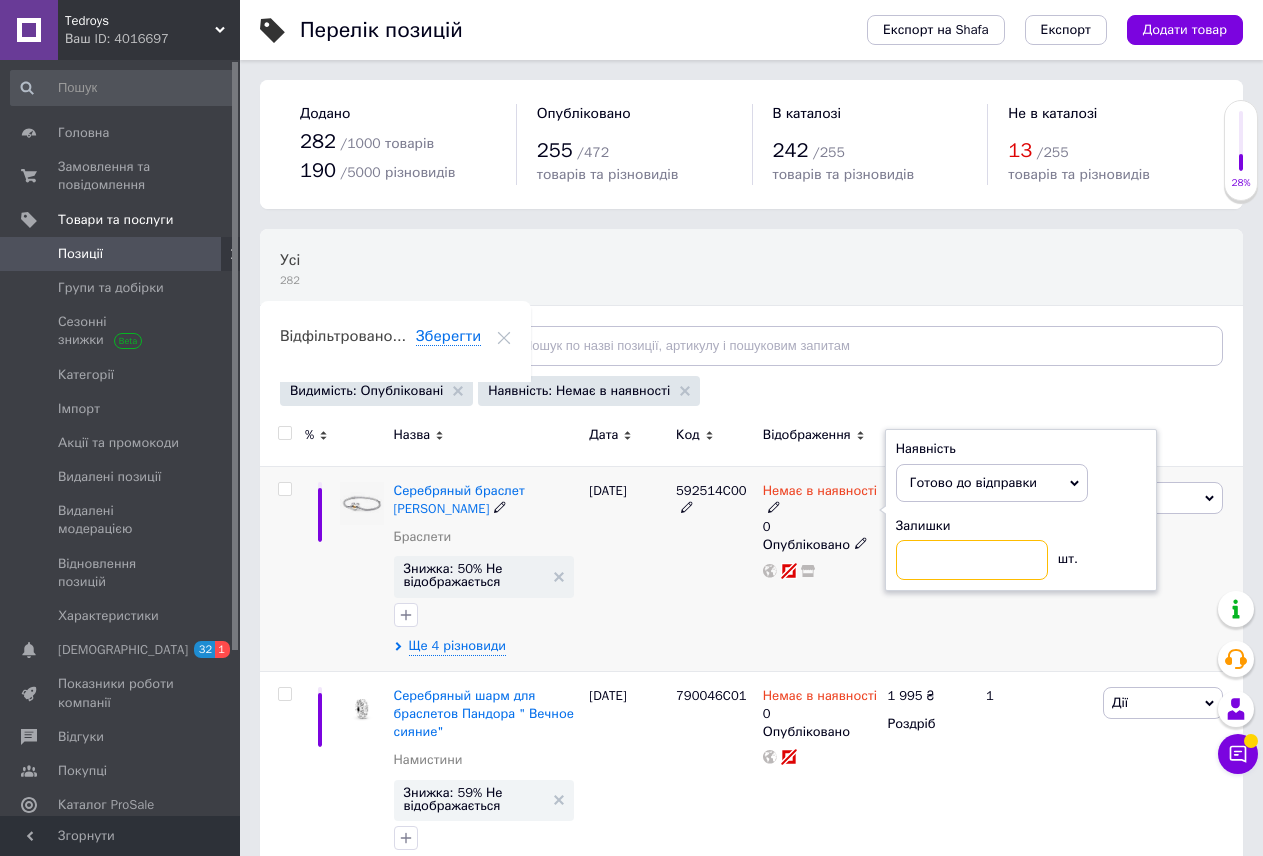 type on "2" 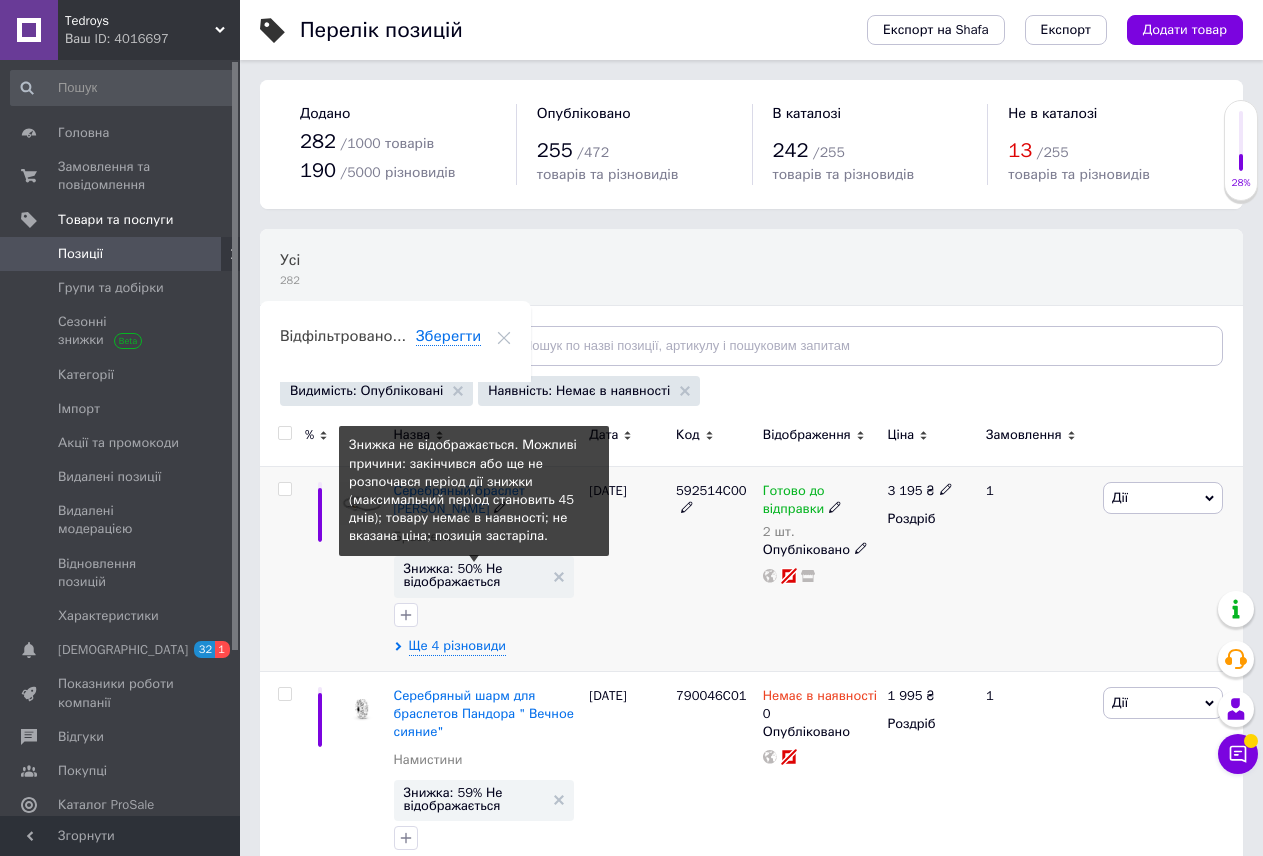 click on "Знижка: 50% Не відображається" at bounding box center (474, 575) 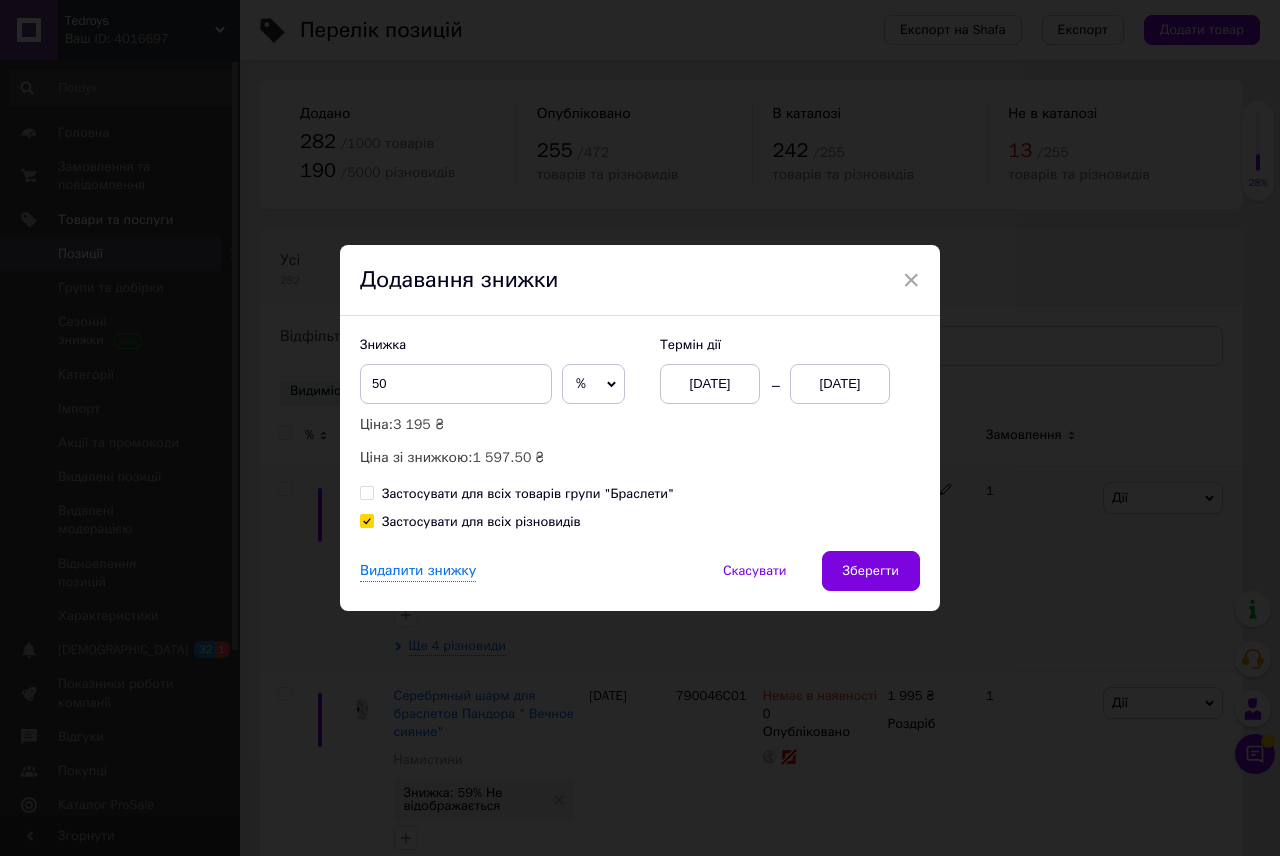 click on "[DATE]" at bounding box center [840, 384] 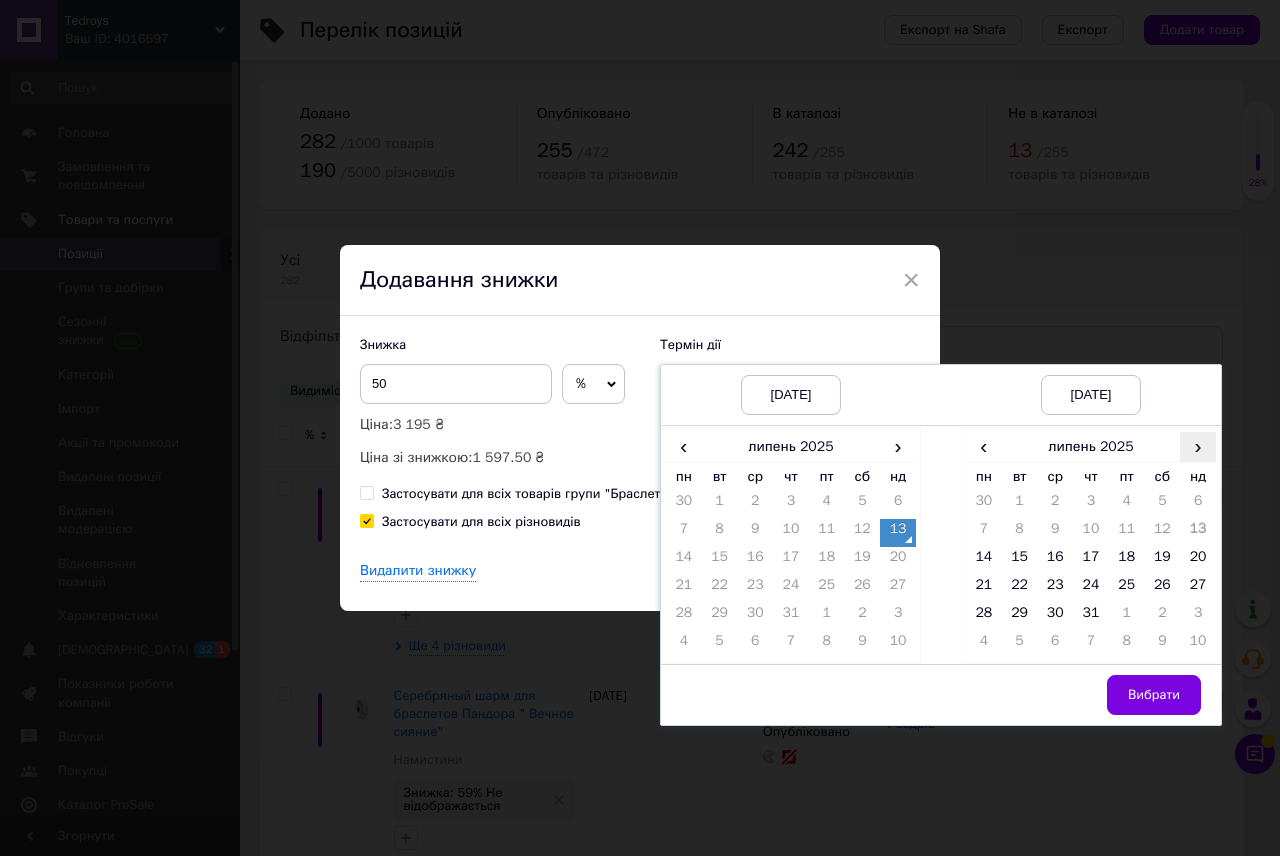 click on "›" at bounding box center [1198, 446] 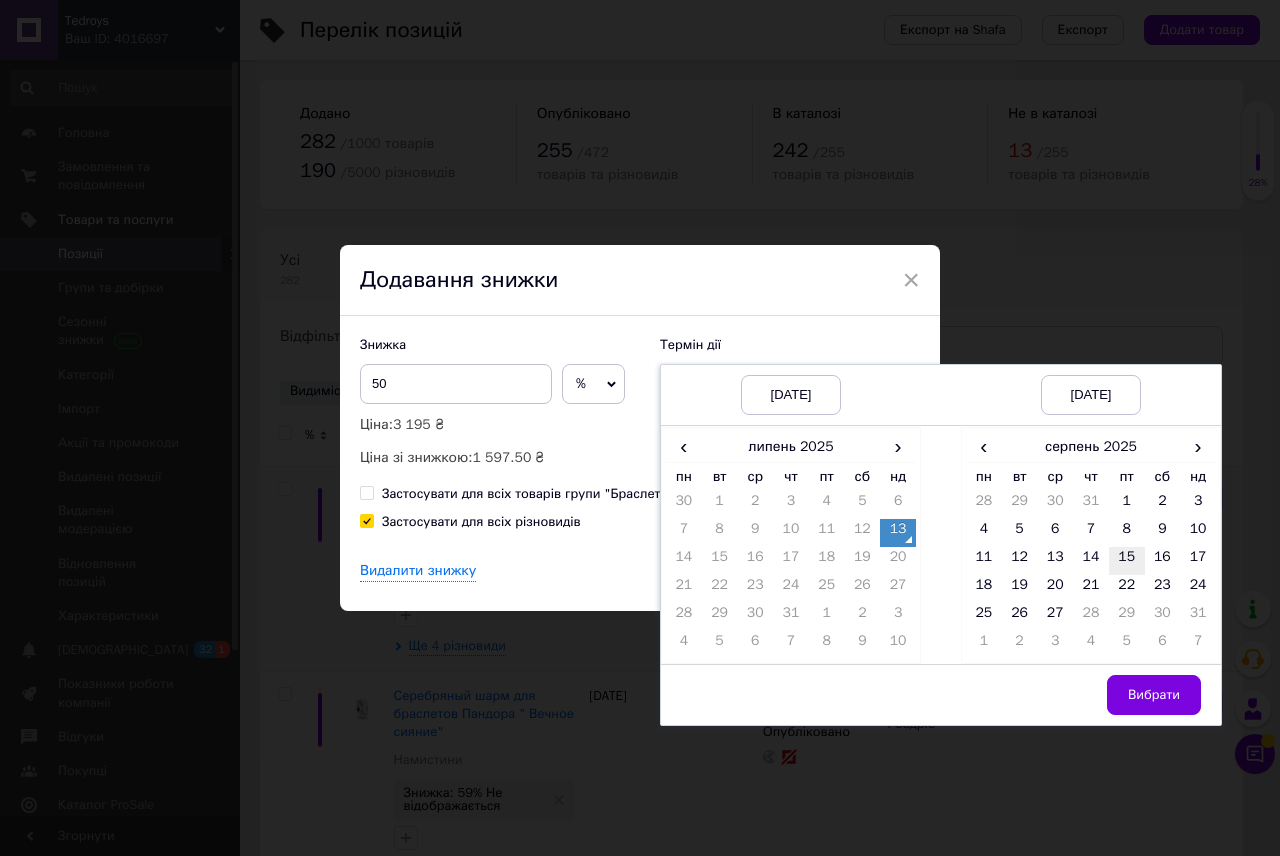 click on "15" at bounding box center [1127, 561] 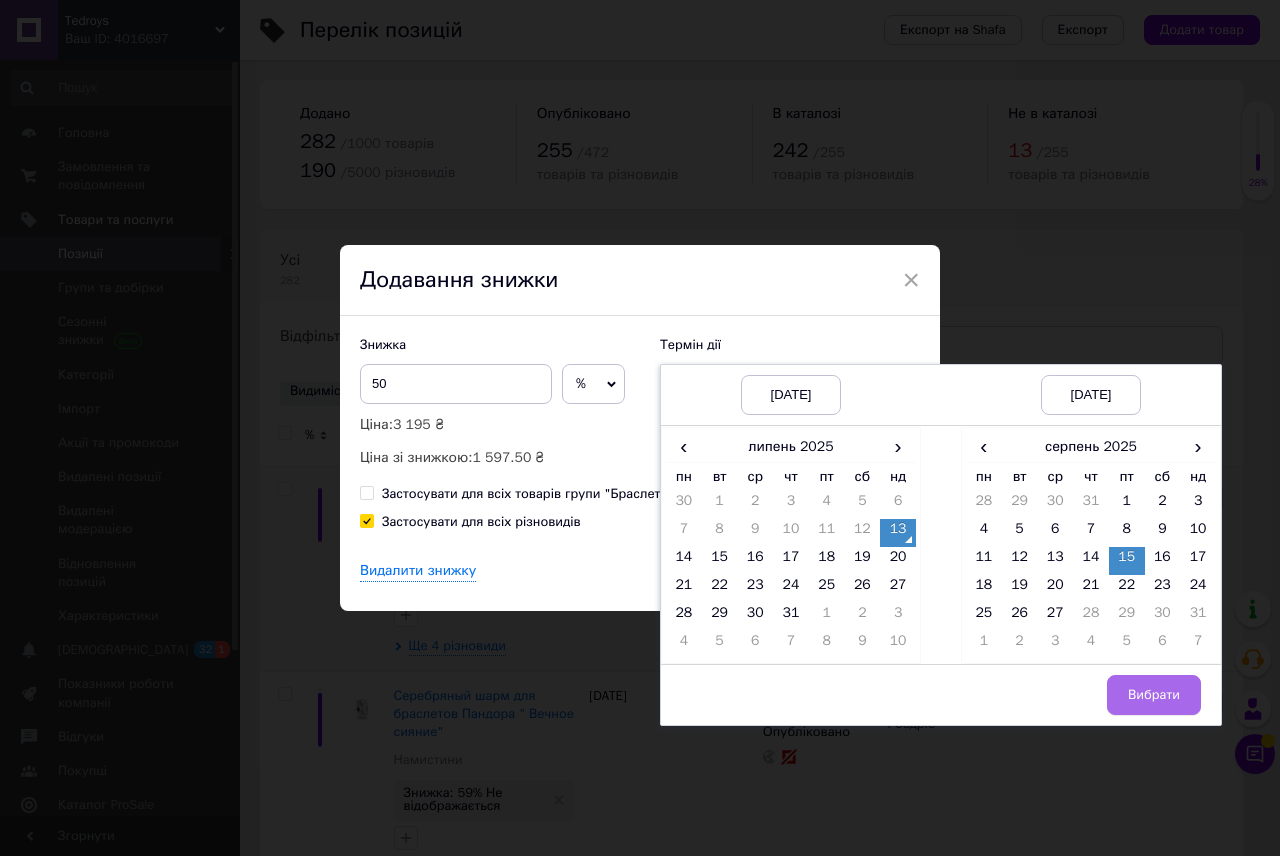 click on "Вибрати" at bounding box center (1154, 695) 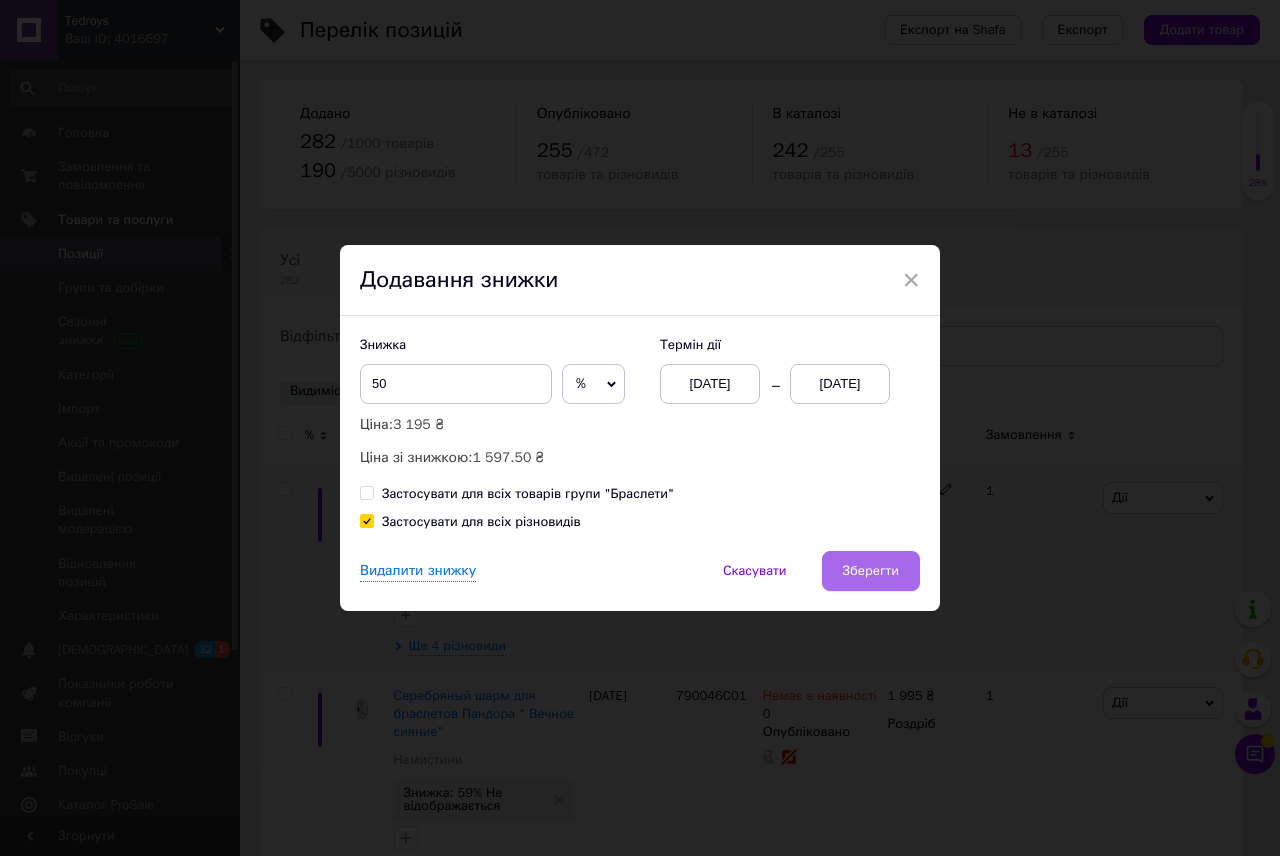 click on "Зберегти" at bounding box center [871, 571] 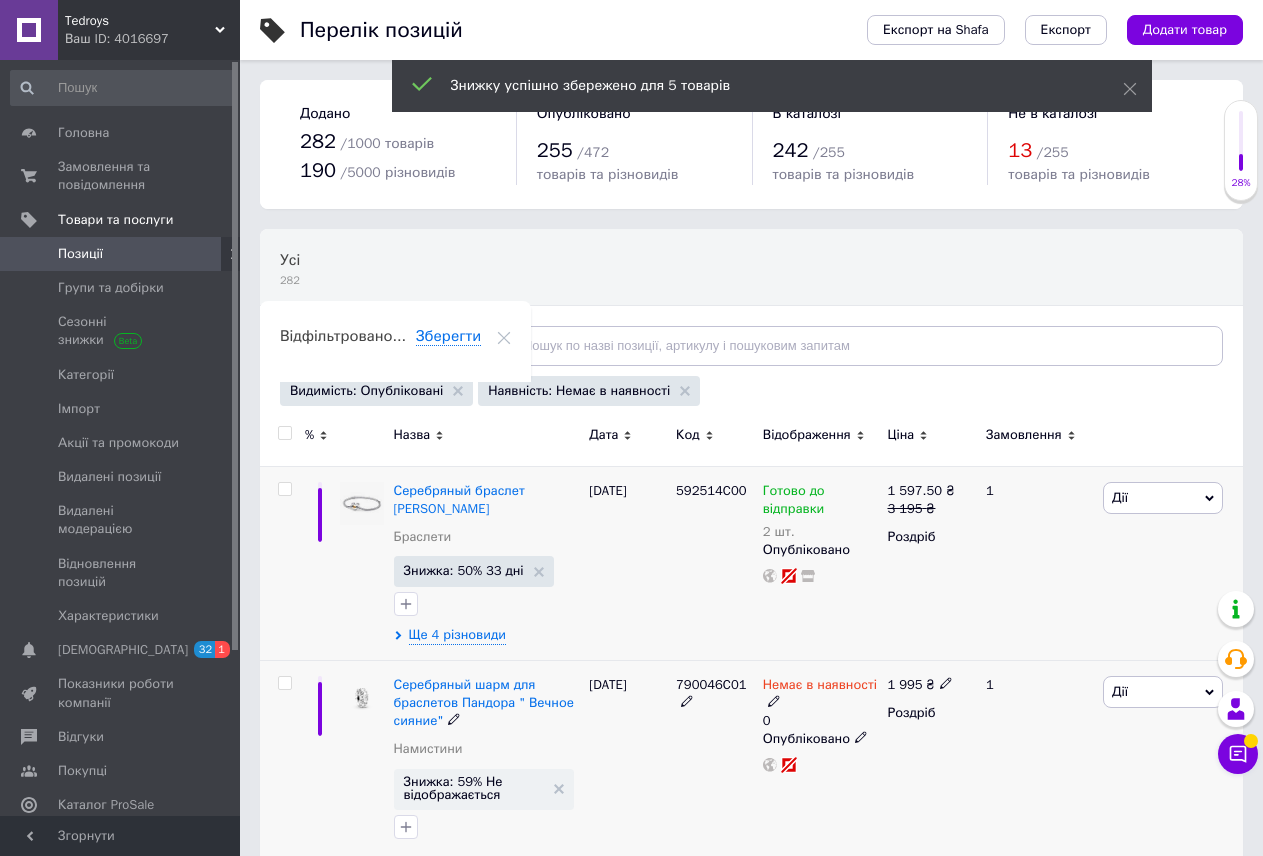 click on "Немає в наявності" at bounding box center (820, 687) 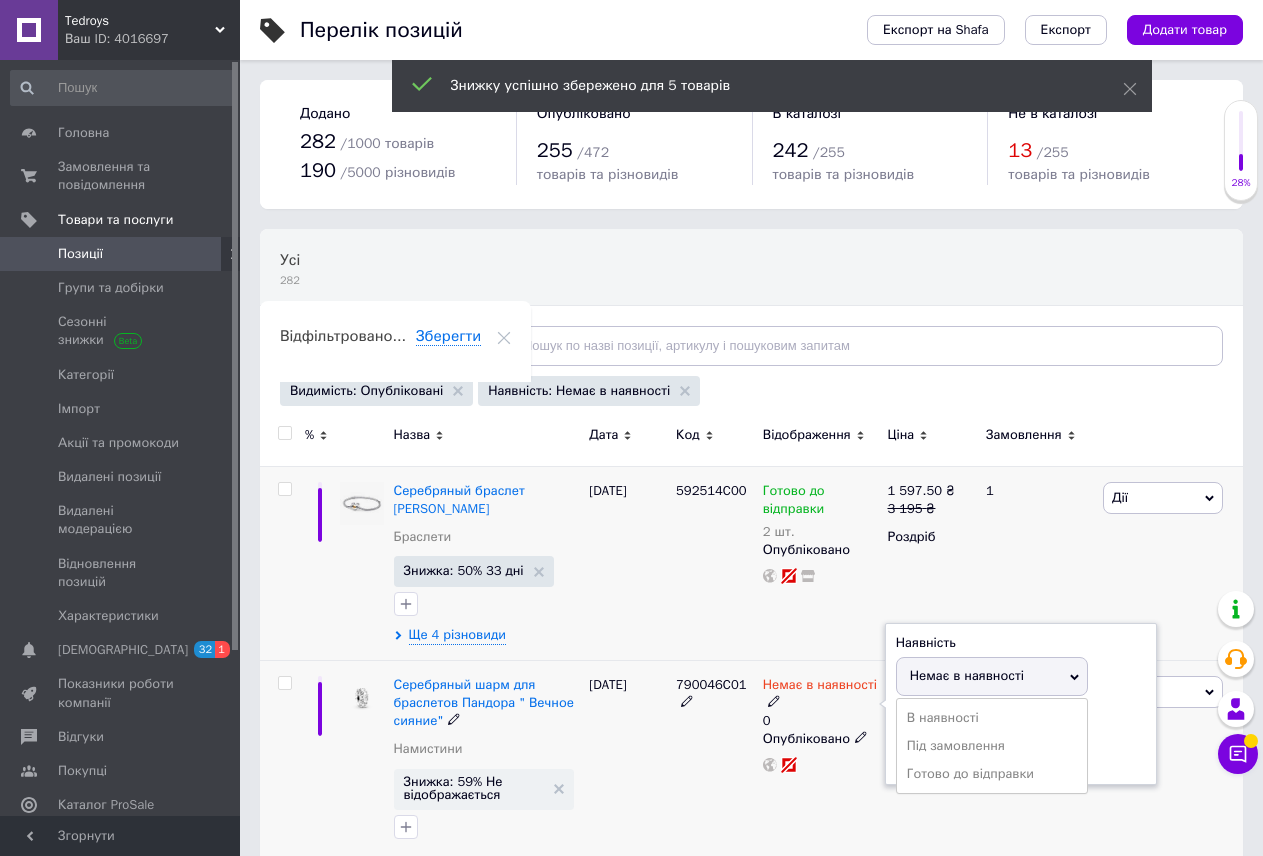 click on "Готово до відправки" at bounding box center (992, 774) 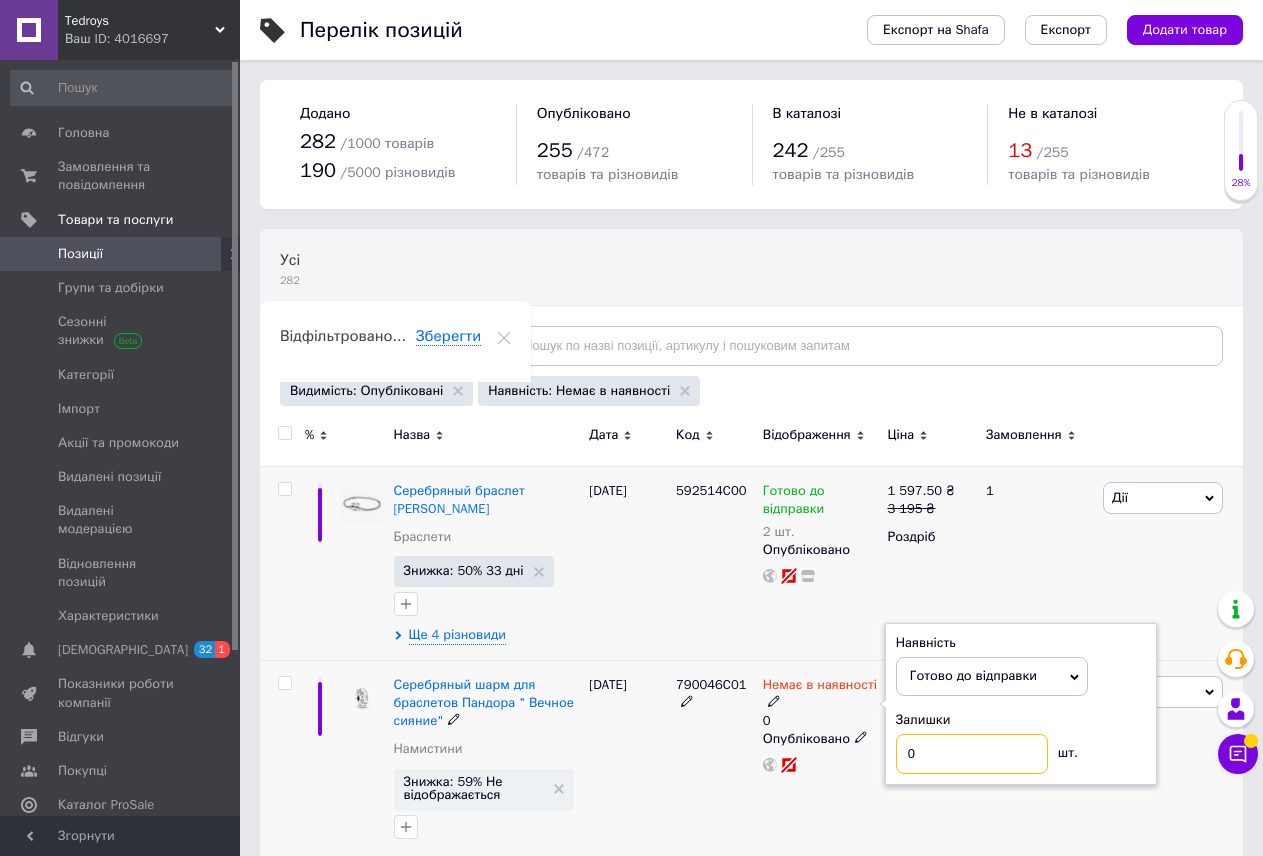 click on "0" at bounding box center (972, 754) 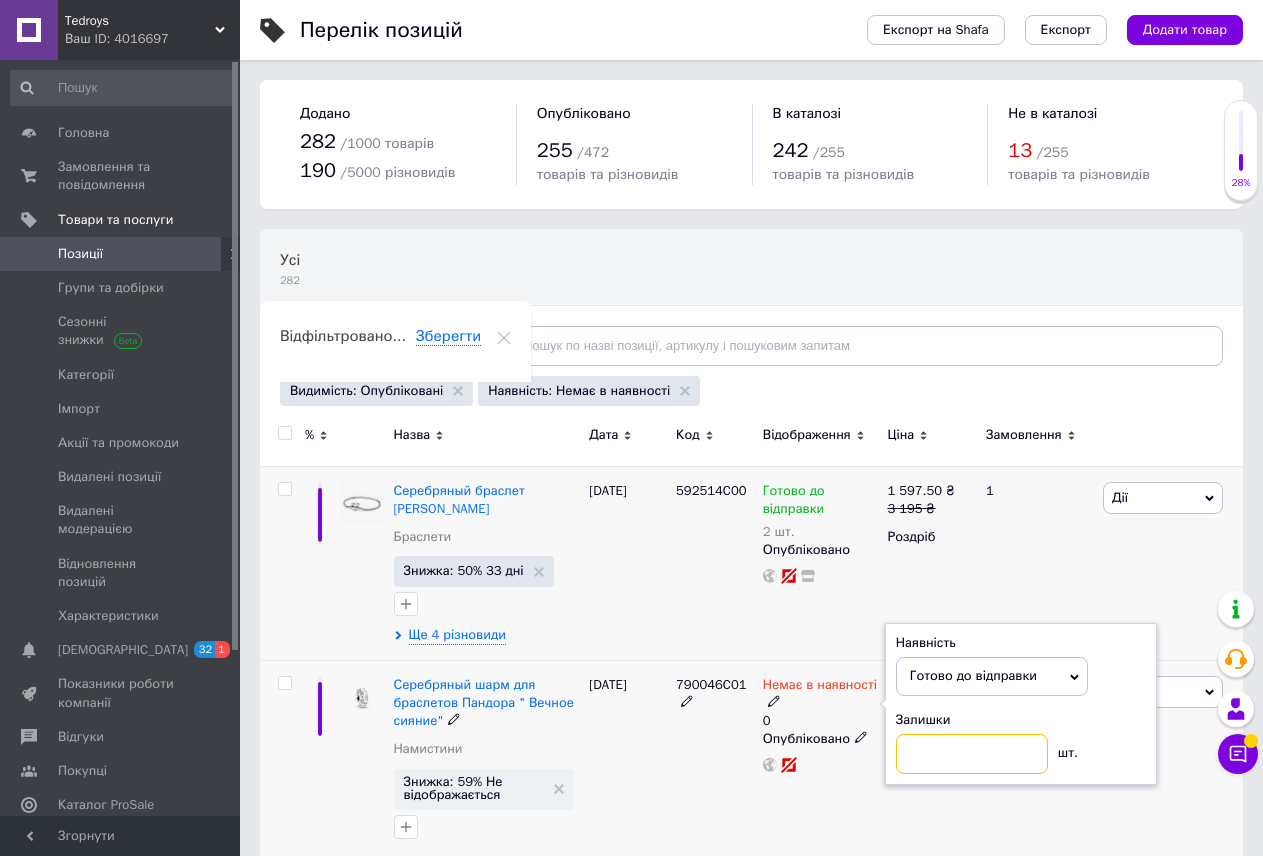 type on "2" 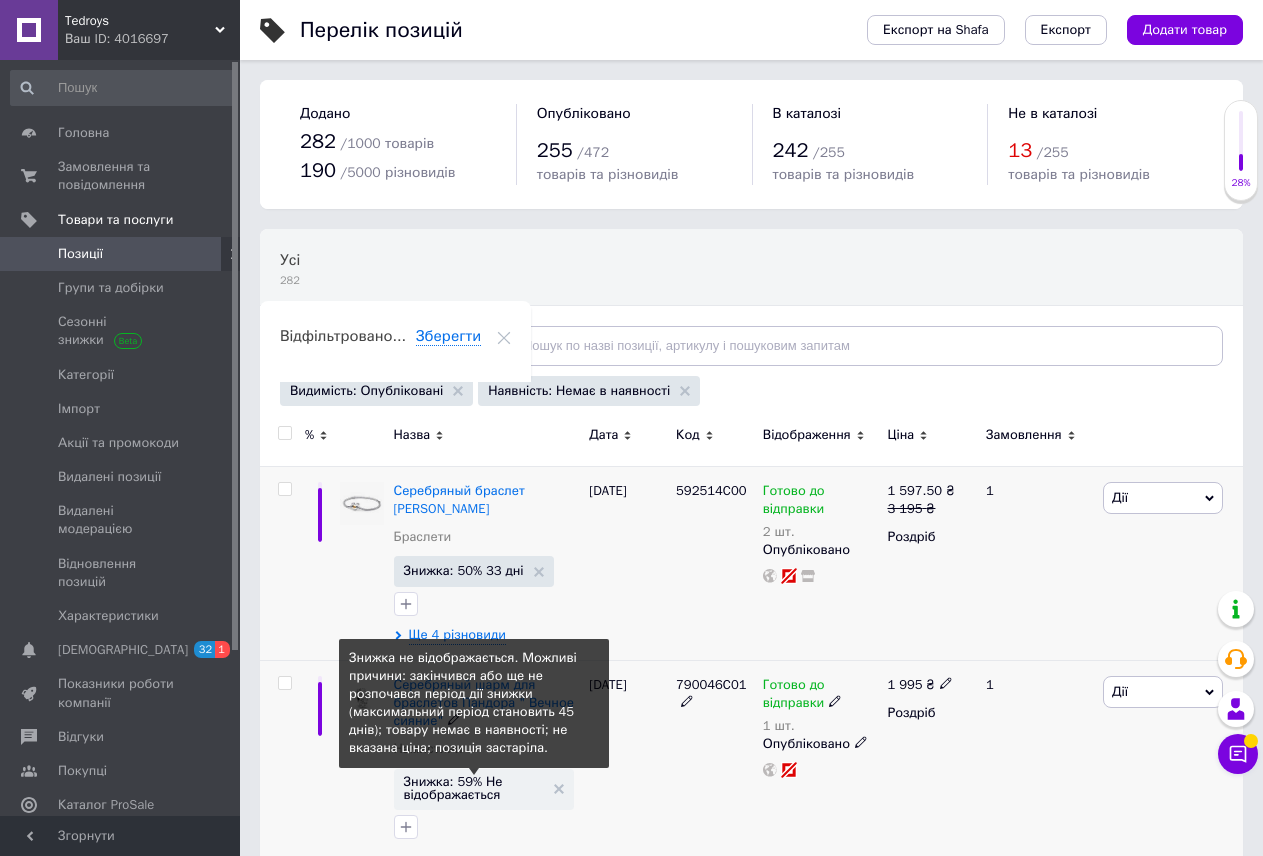 click on "Знижка: 59% Не відображається" at bounding box center (474, 788) 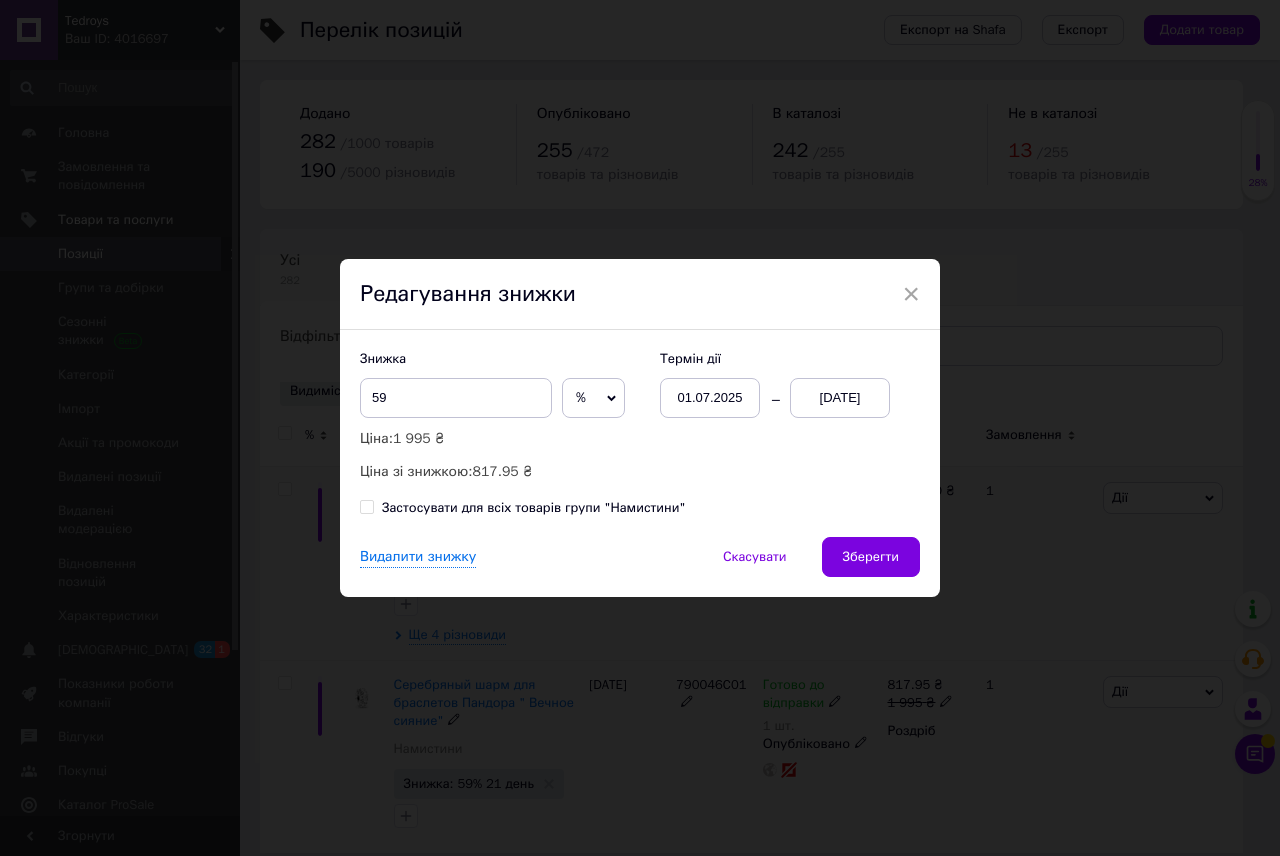 click on "[DATE]" at bounding box center (840, 398) 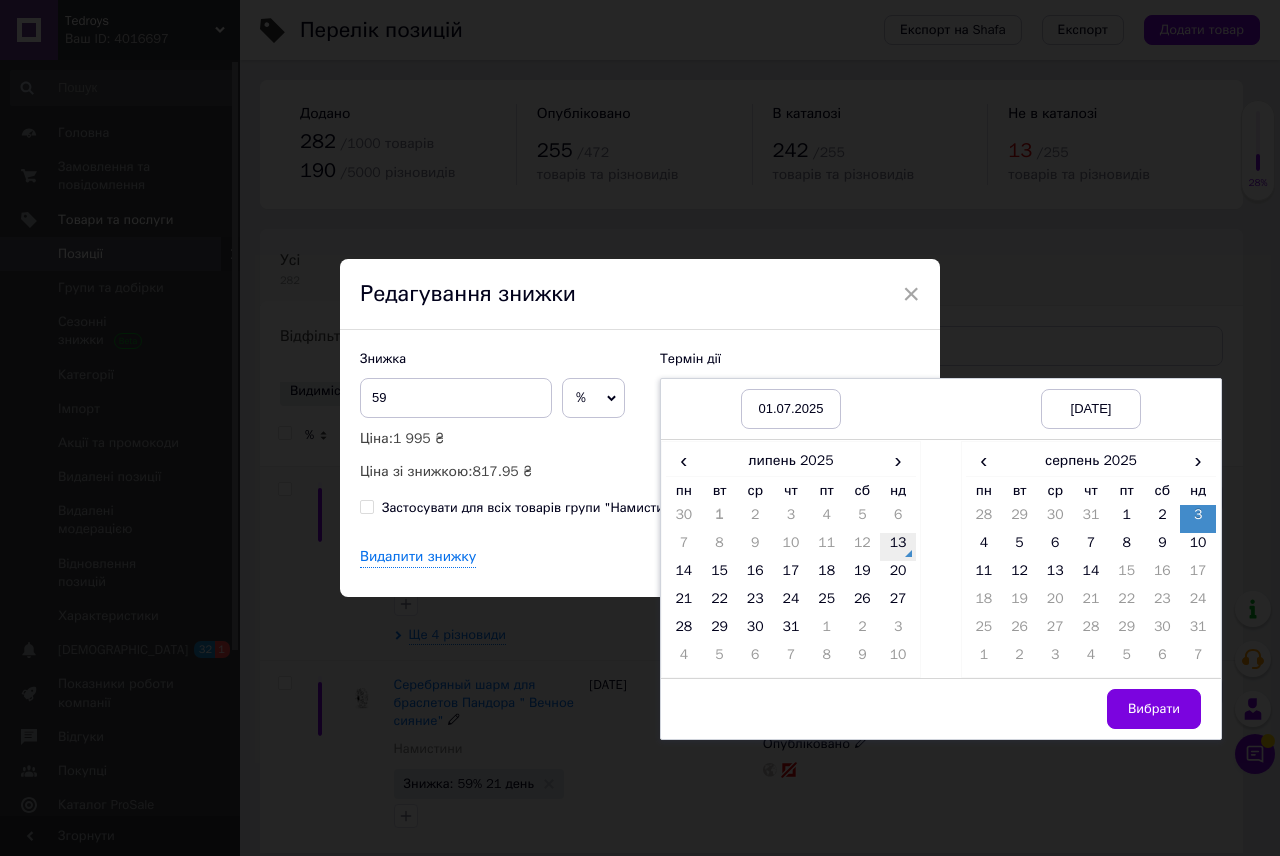 click on "13" at bounding box center (898, 547) 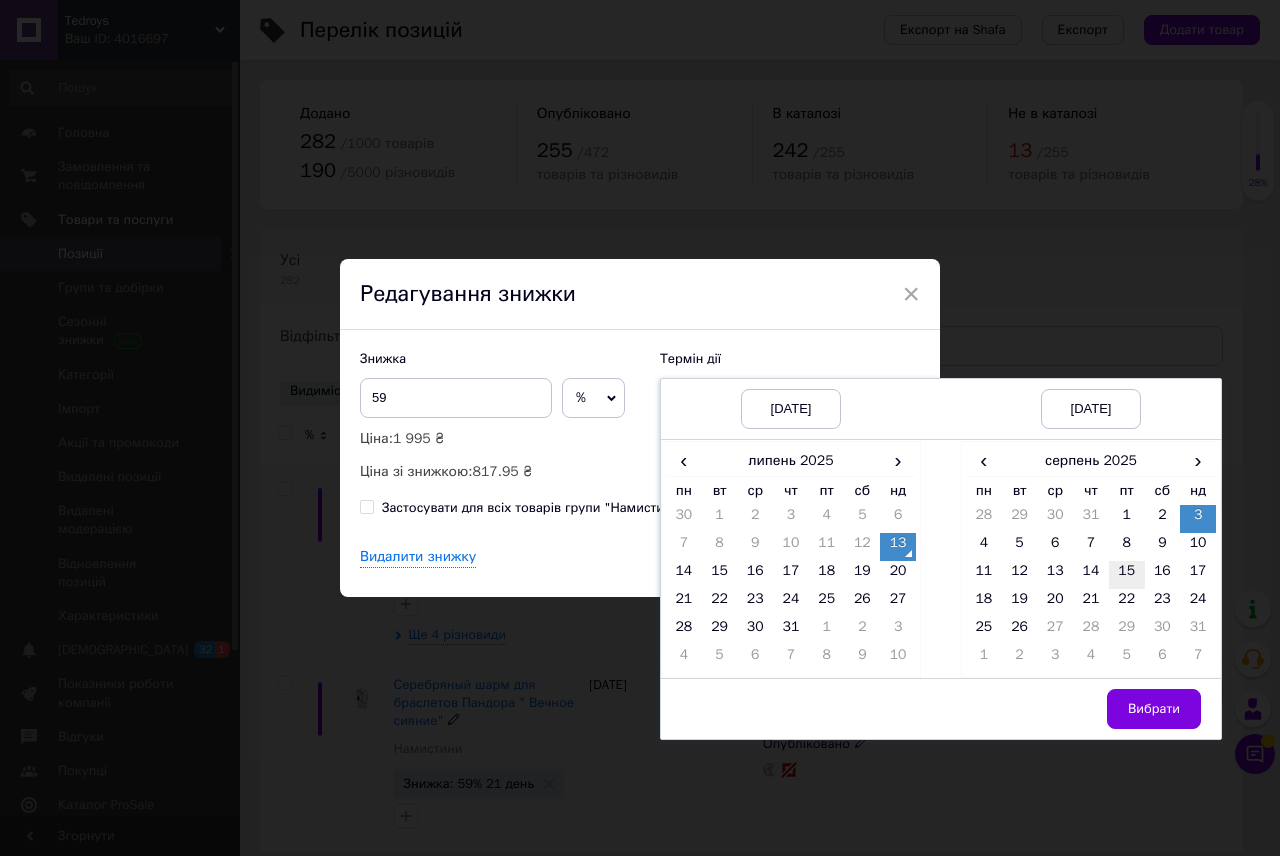 click on "15" at bounding box center (1127, 575) 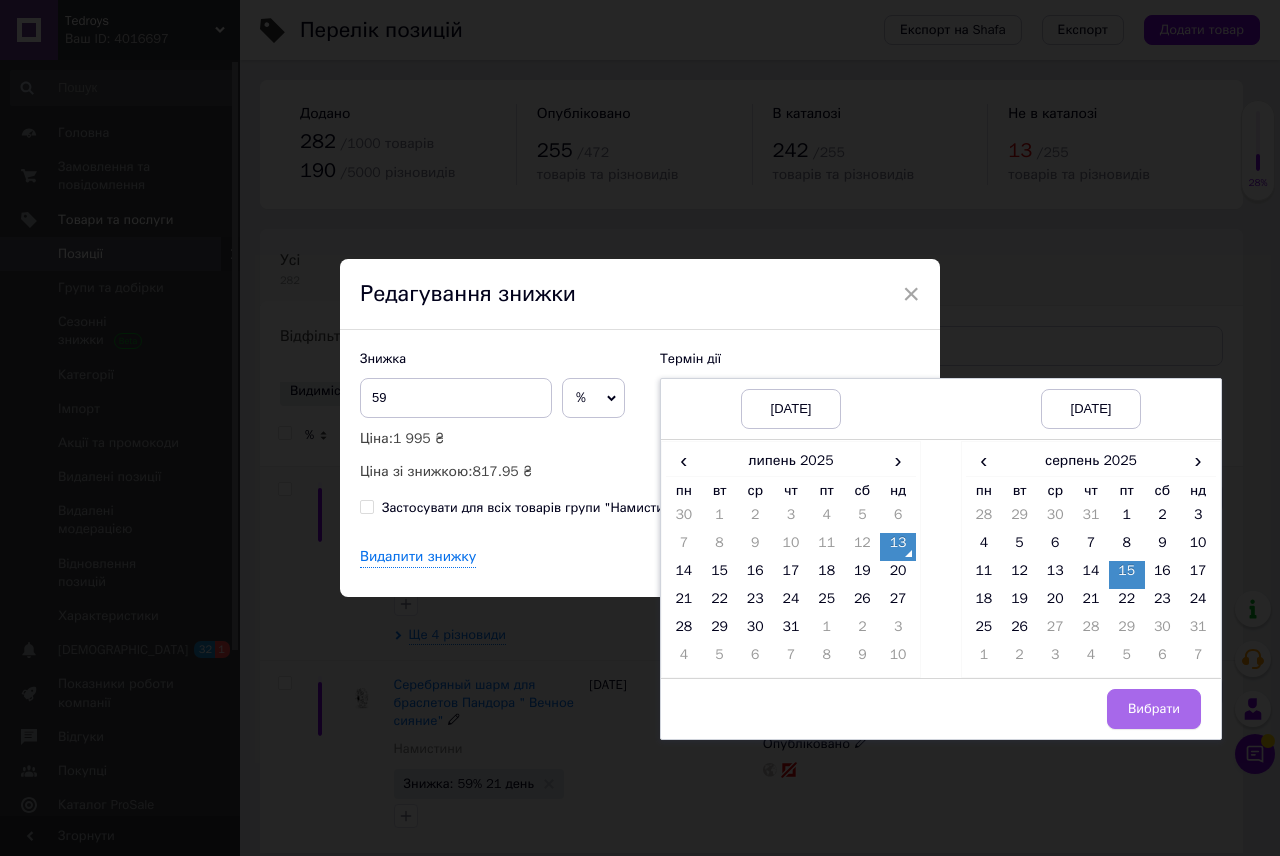 click on "Вибрати" at bounding box center (1154, 709) 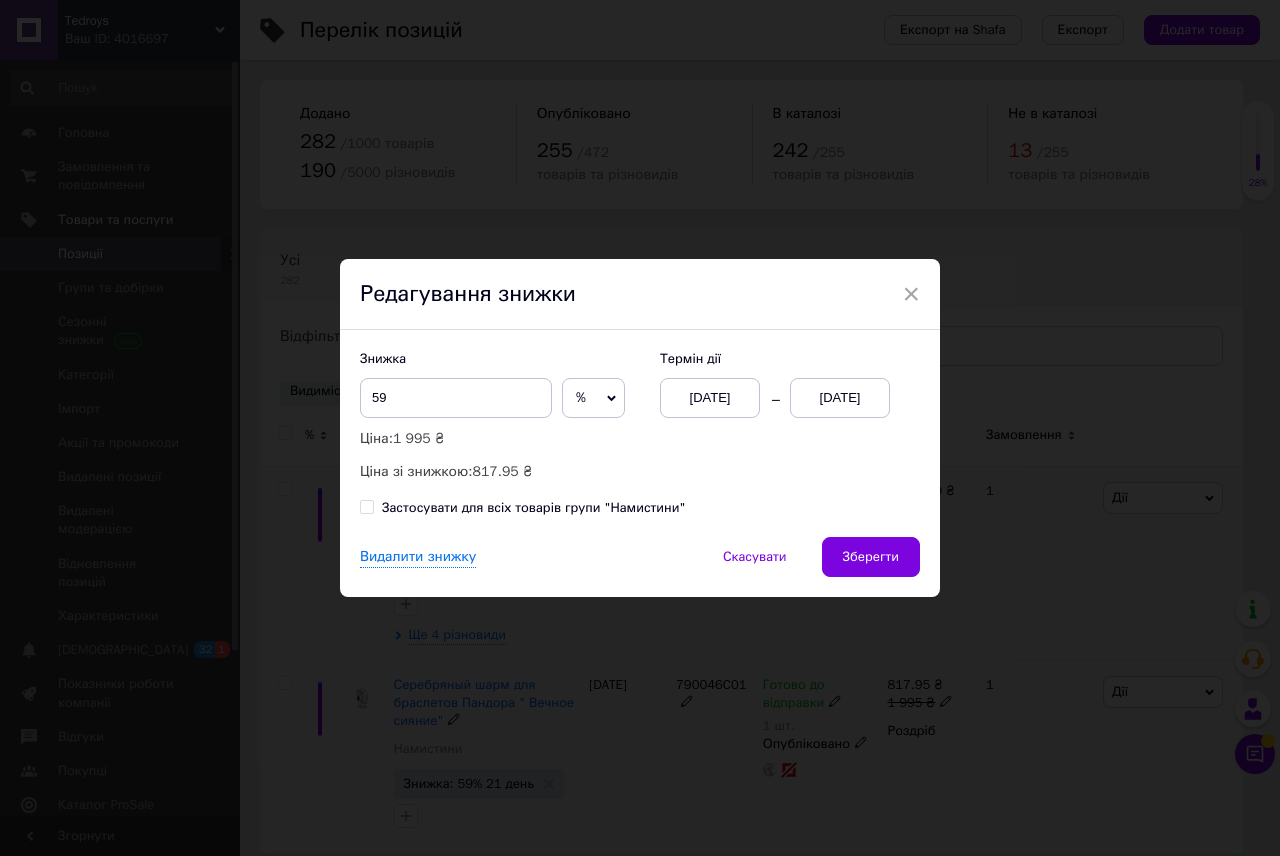 click on "Зберегти" at bounding box center [871, 557] 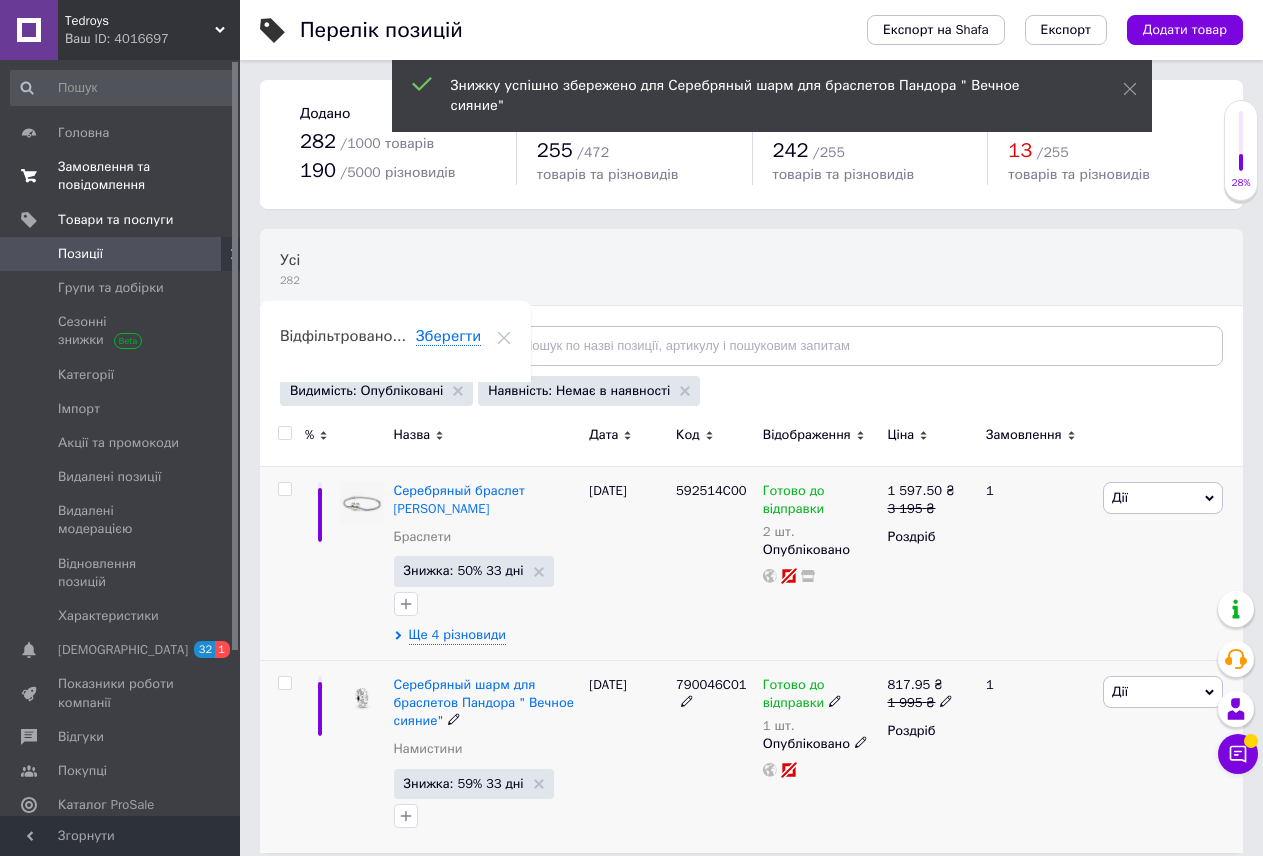 click on "Замовлення та повідомлення" at bounding box center (121, 176) 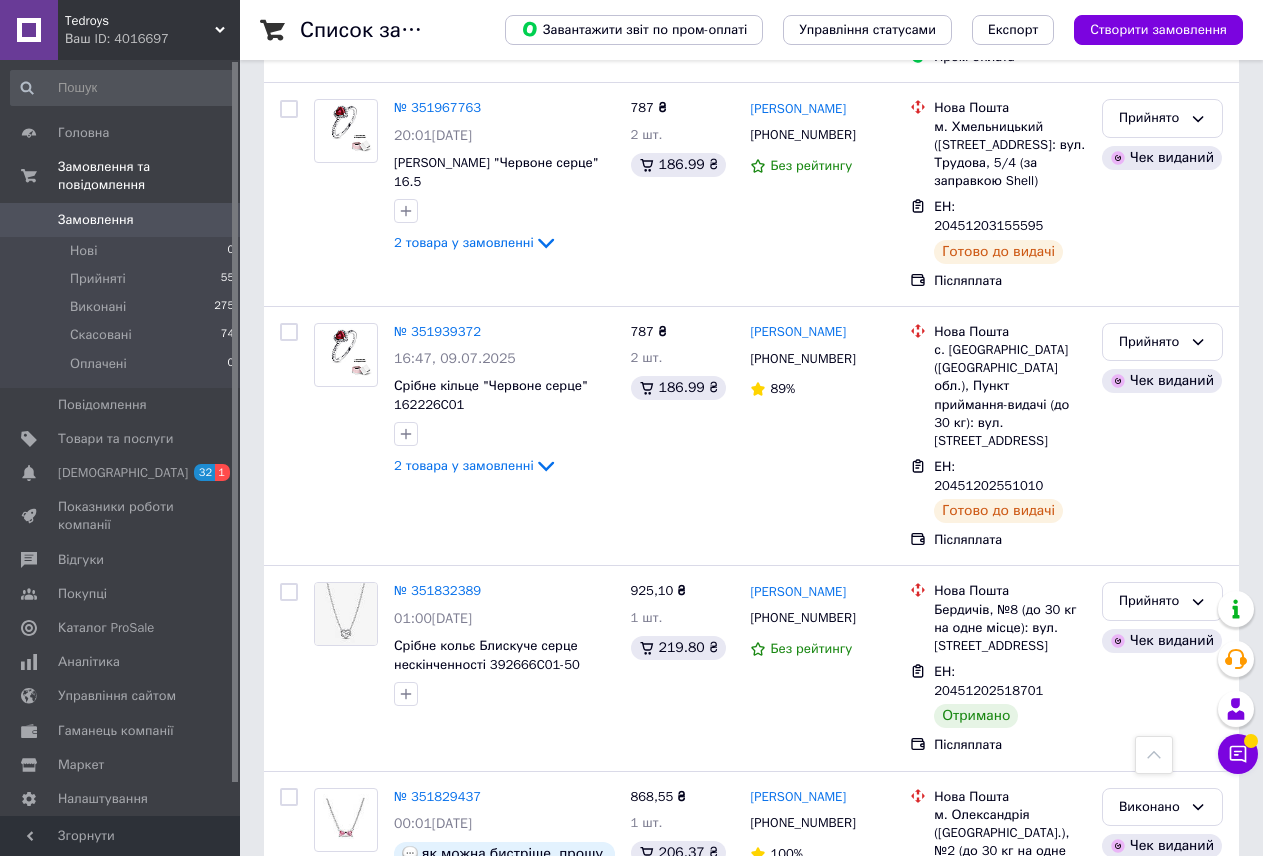 scroll, scrollTop: 1900, scrollLeft: 0, axis: vertical 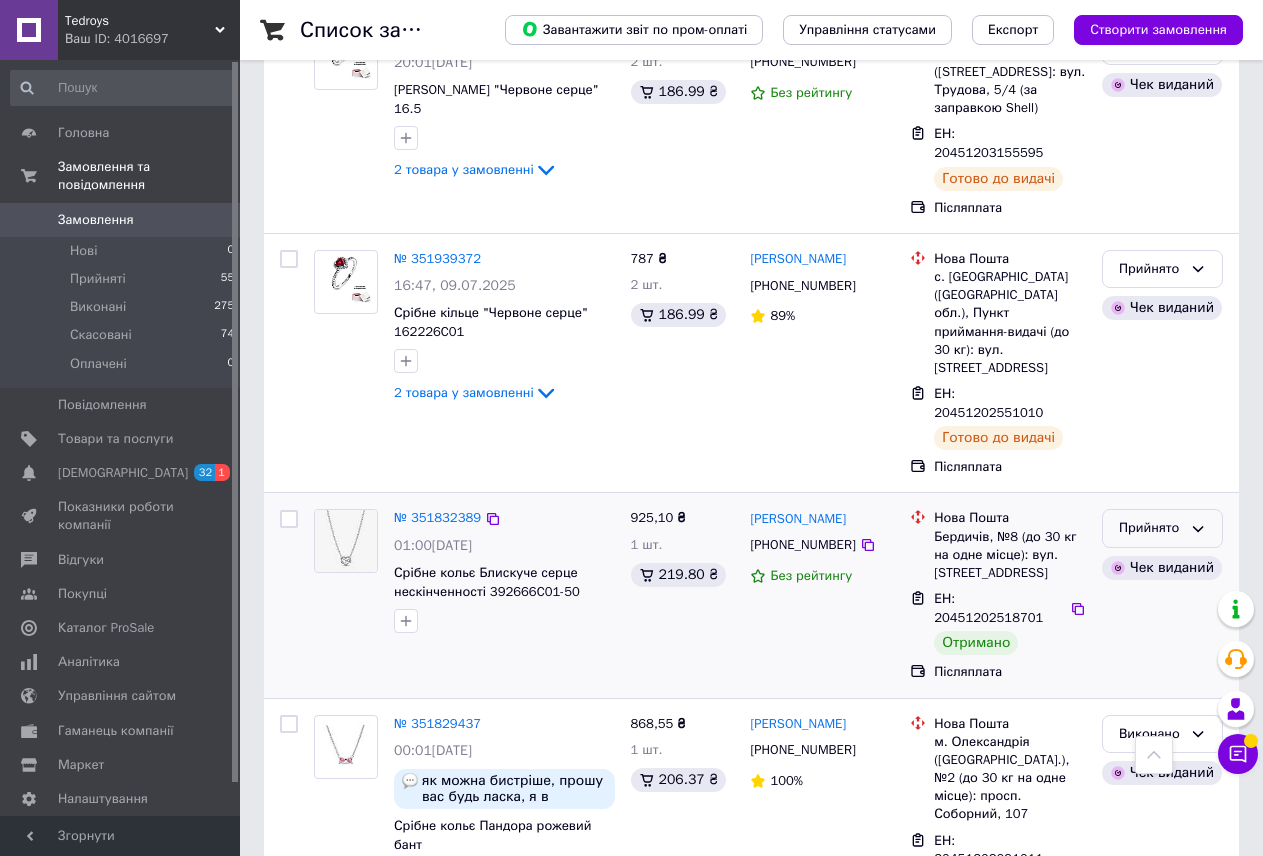 click on "Прийнято" at bounding box center (1150, 528) 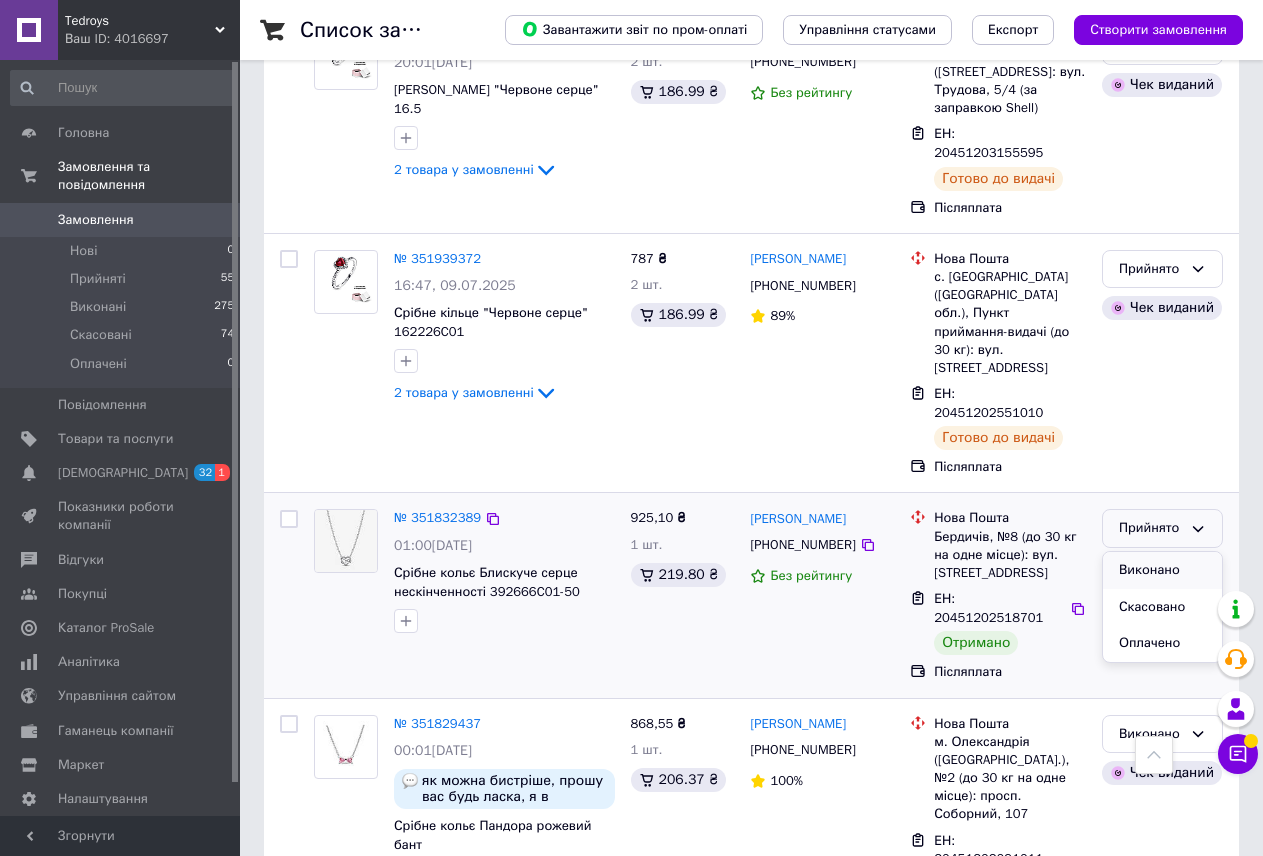 click on "Виконано" at bounding box center [1162, 570] 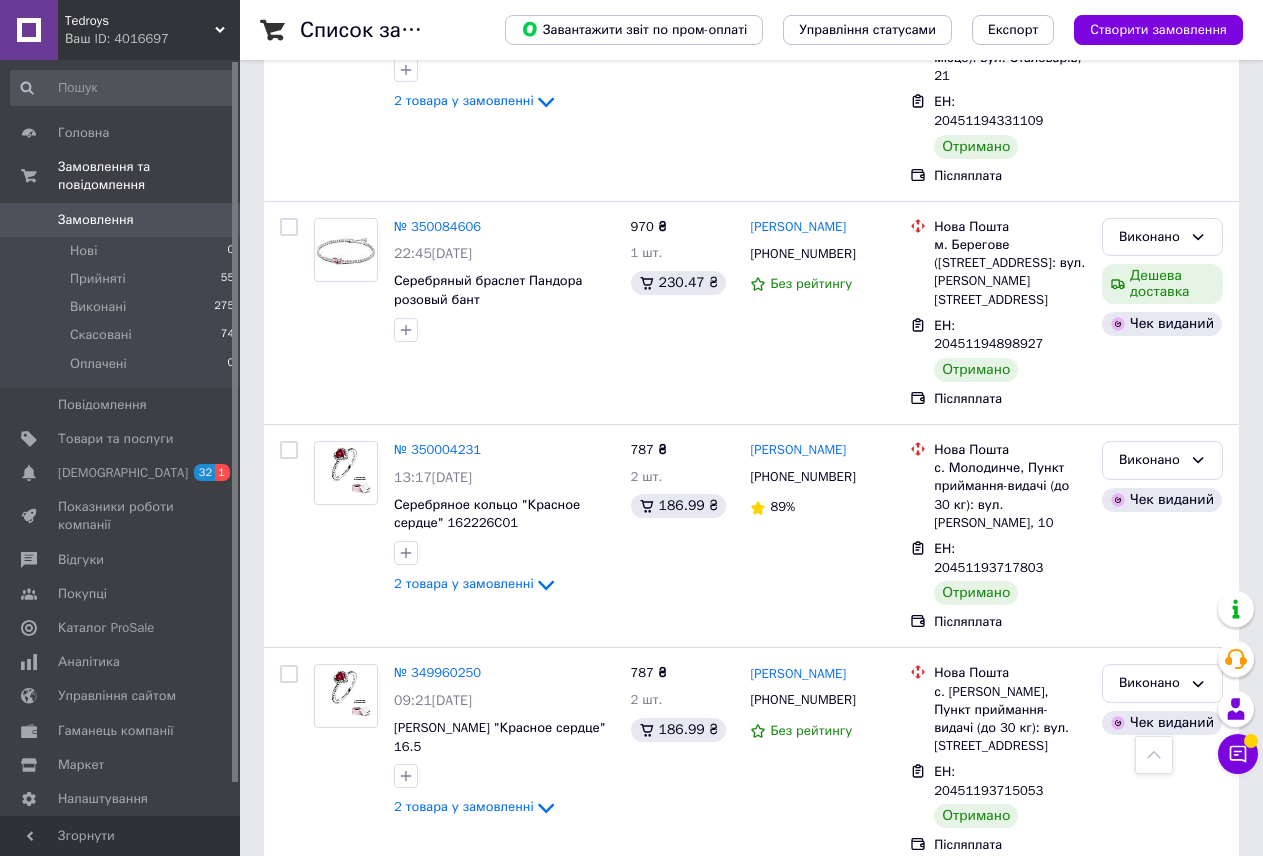 scroll, scrollTop: 7620, scrollLeft: 0, axis: vertical 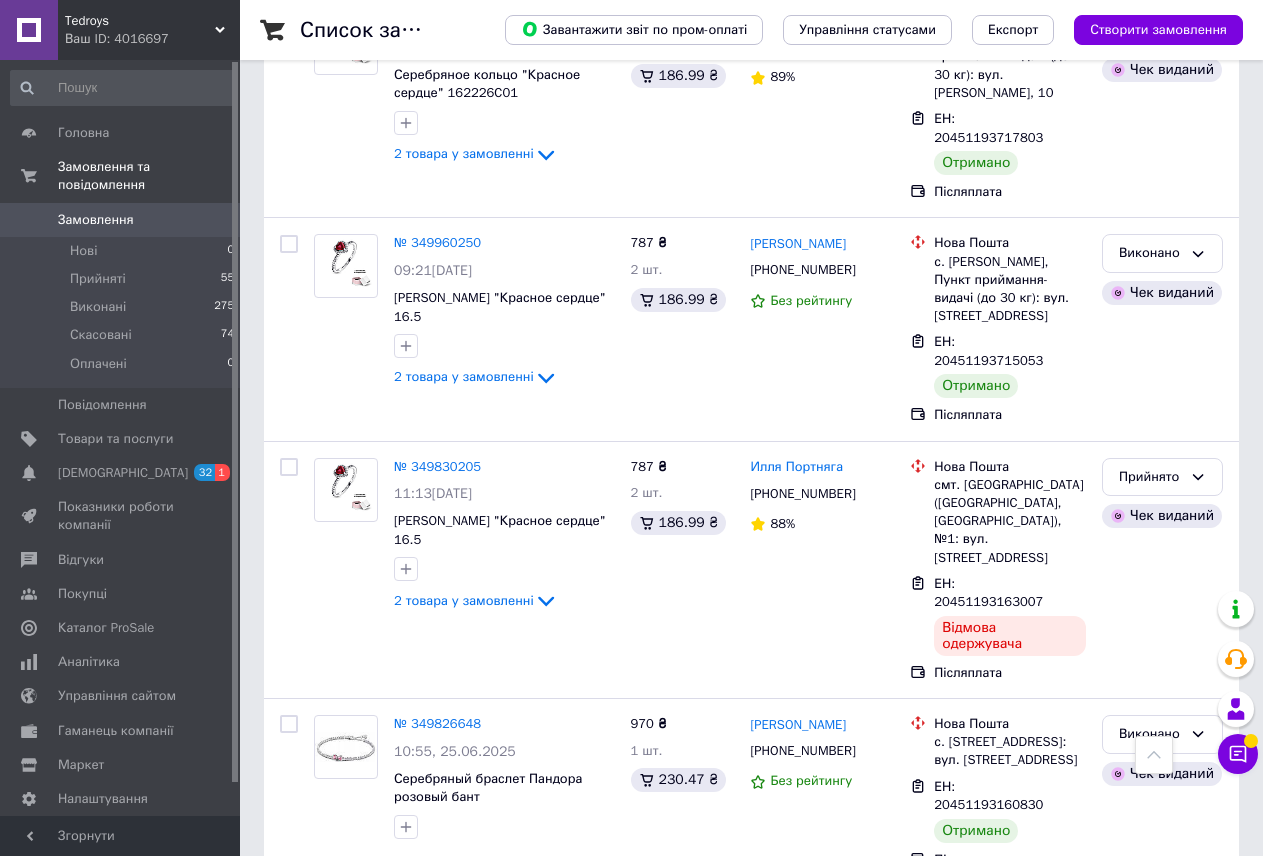 click on "Прийнято" at bounding box center (1150, 1542) 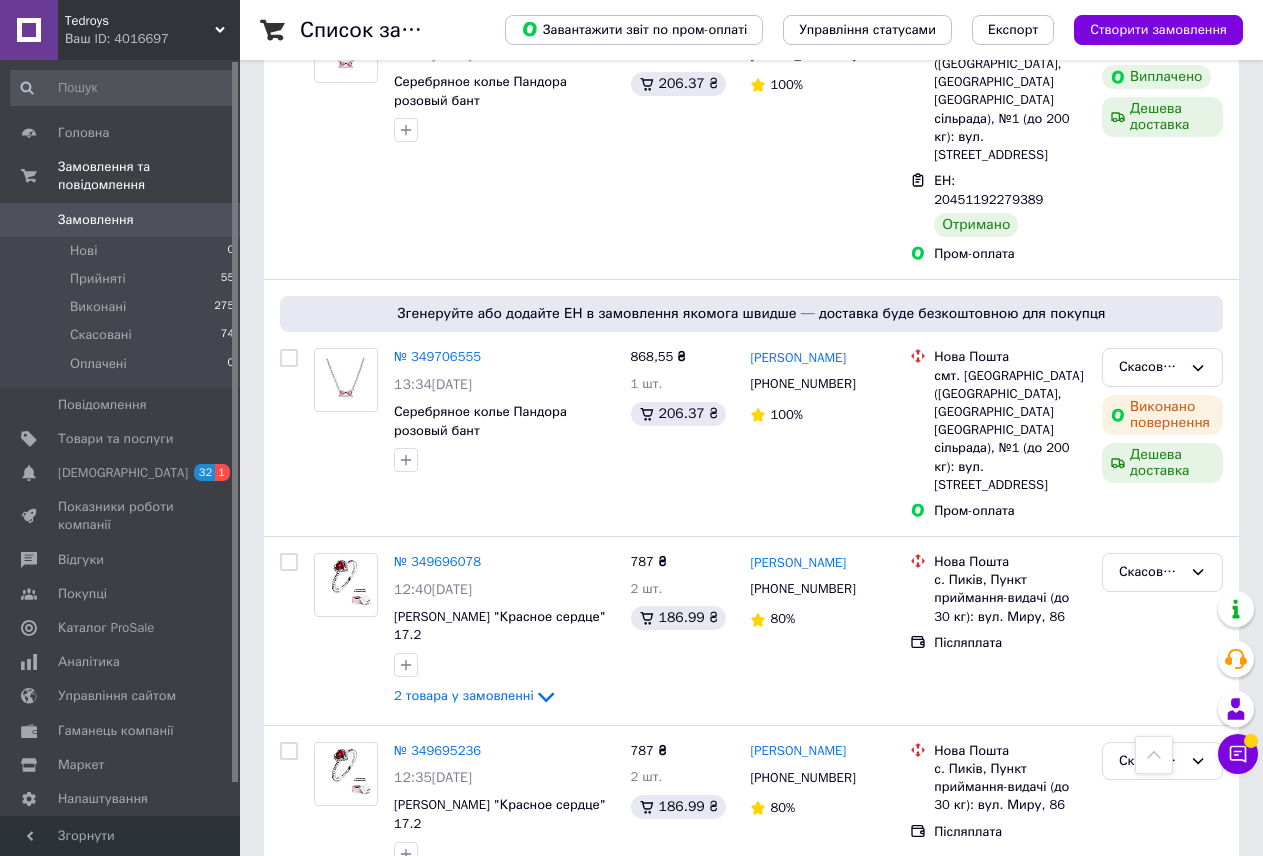 scroll, scrollTop: 9335, scrollLeft: 0, axis: vertical 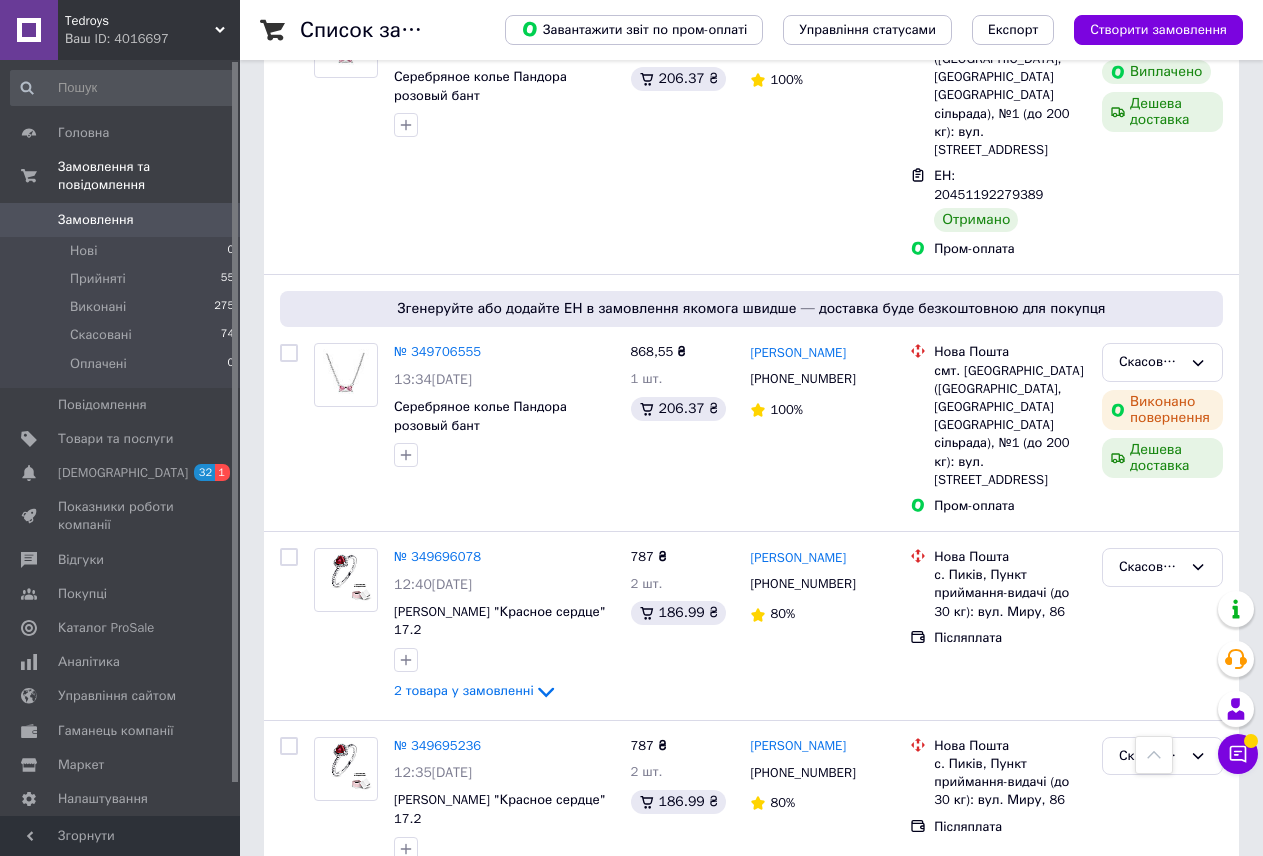 click on "[PERSON_NAME] Ваш ID: 4016697" at bounding box center (149, 30) 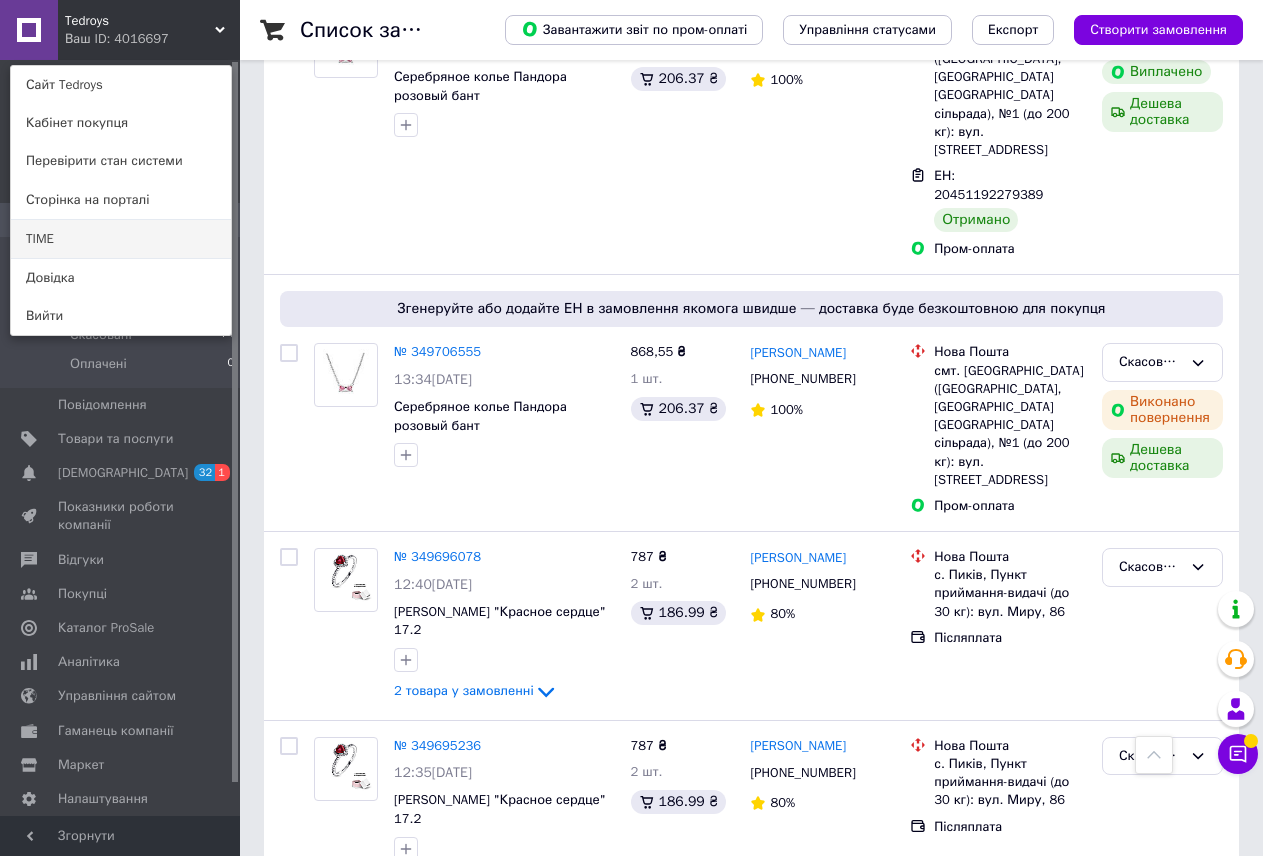 click on "TIME" at bounding box center [121, 239] 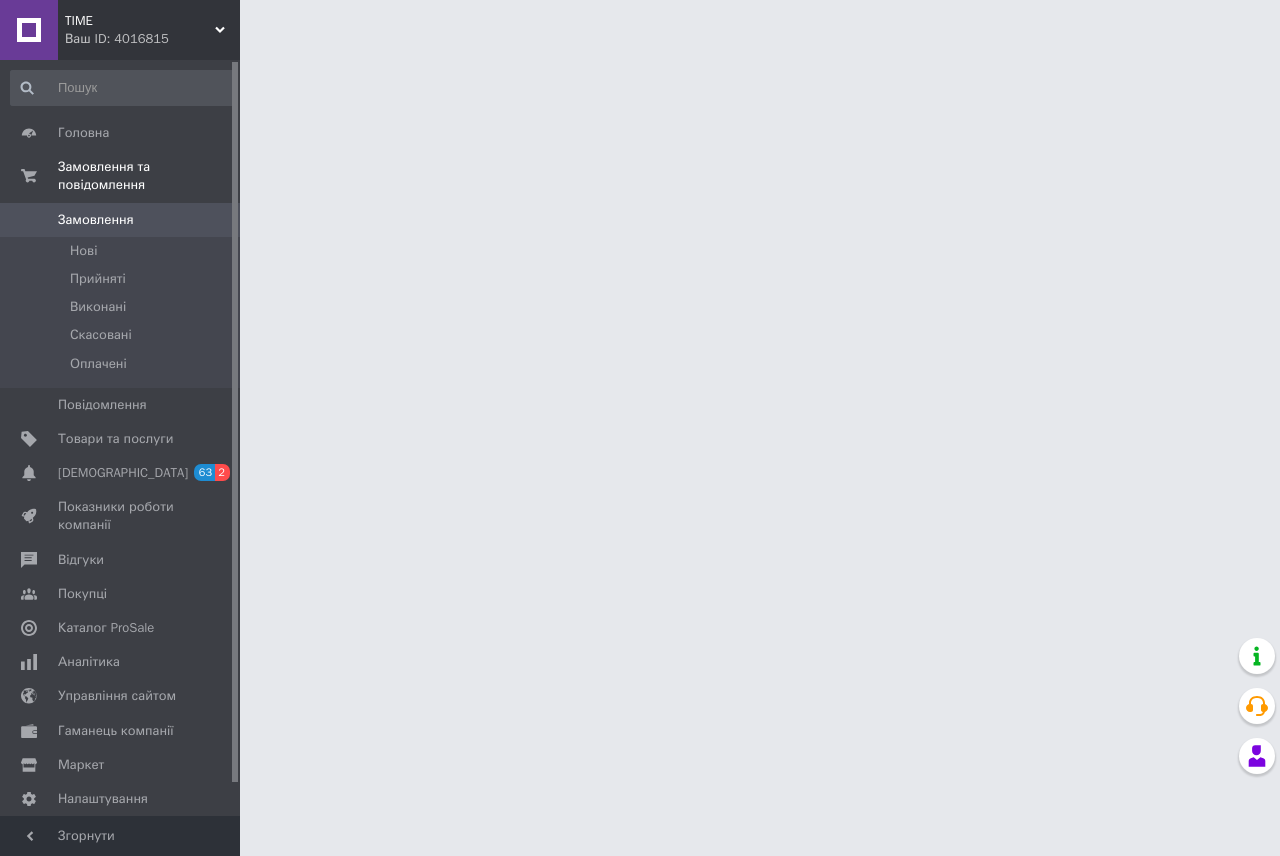 scroll, scrollTop: 0, scrollLeft: 0, axis: both 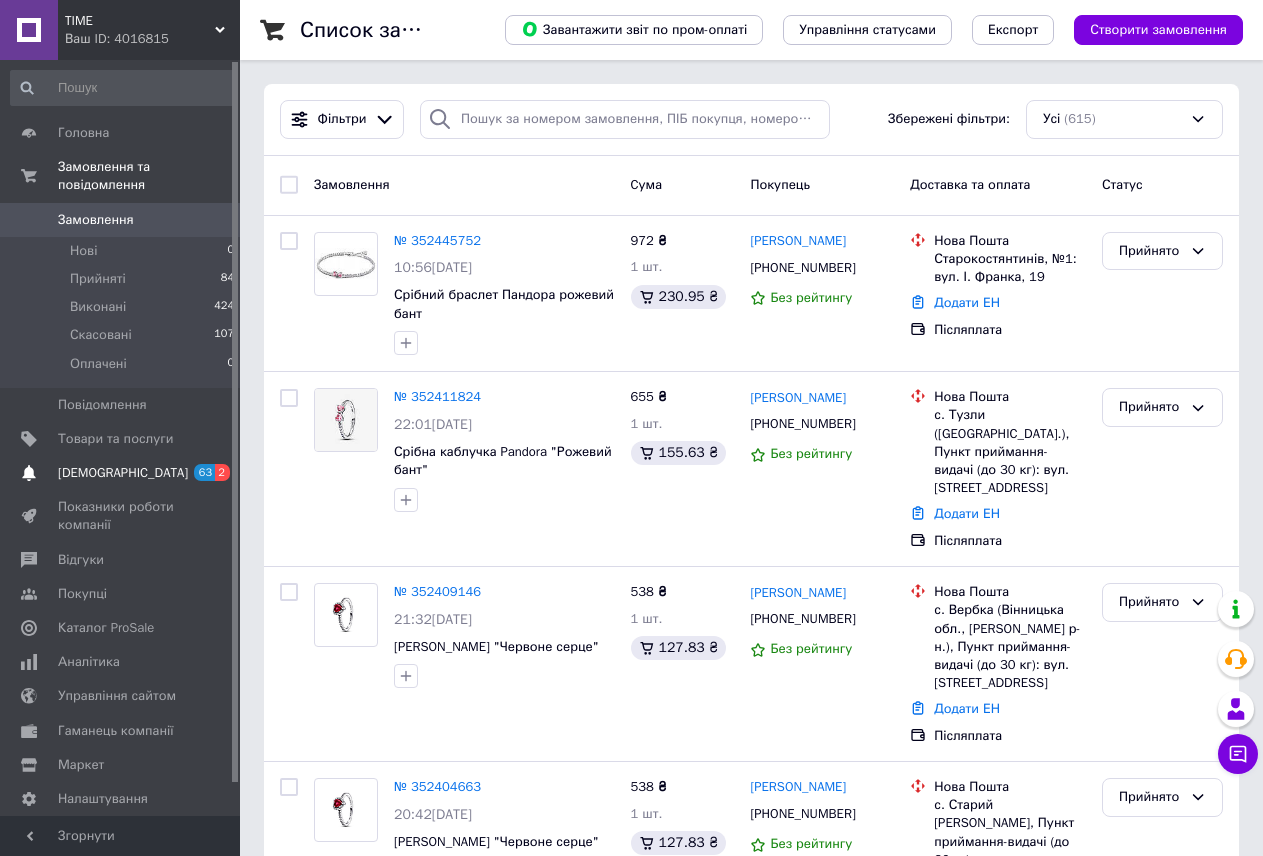 click on "[DEMOGRAPHIC_DATA]" at bounding box center [121, 473] 